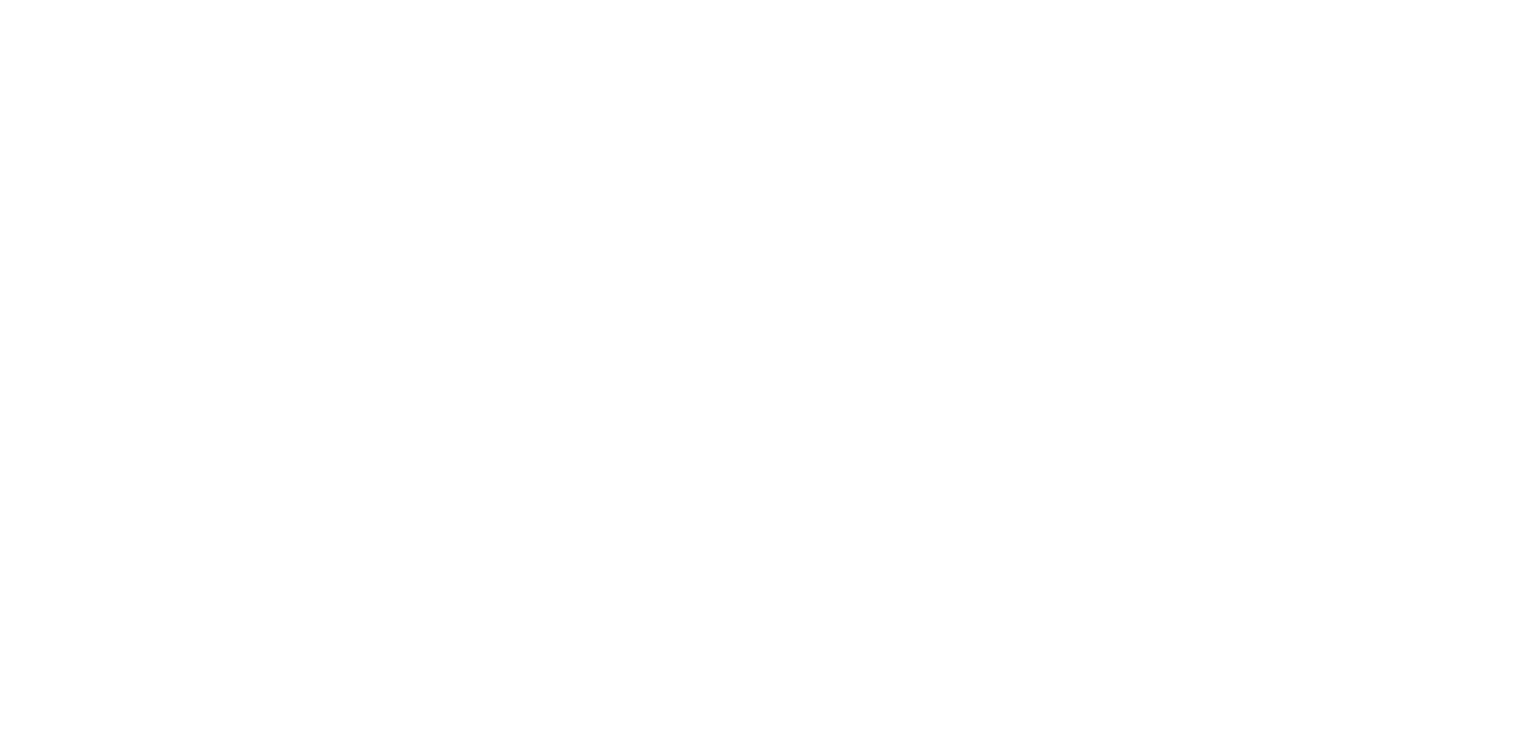 scroll, scrollTop: 0, scrollLeft: 0, axis: both 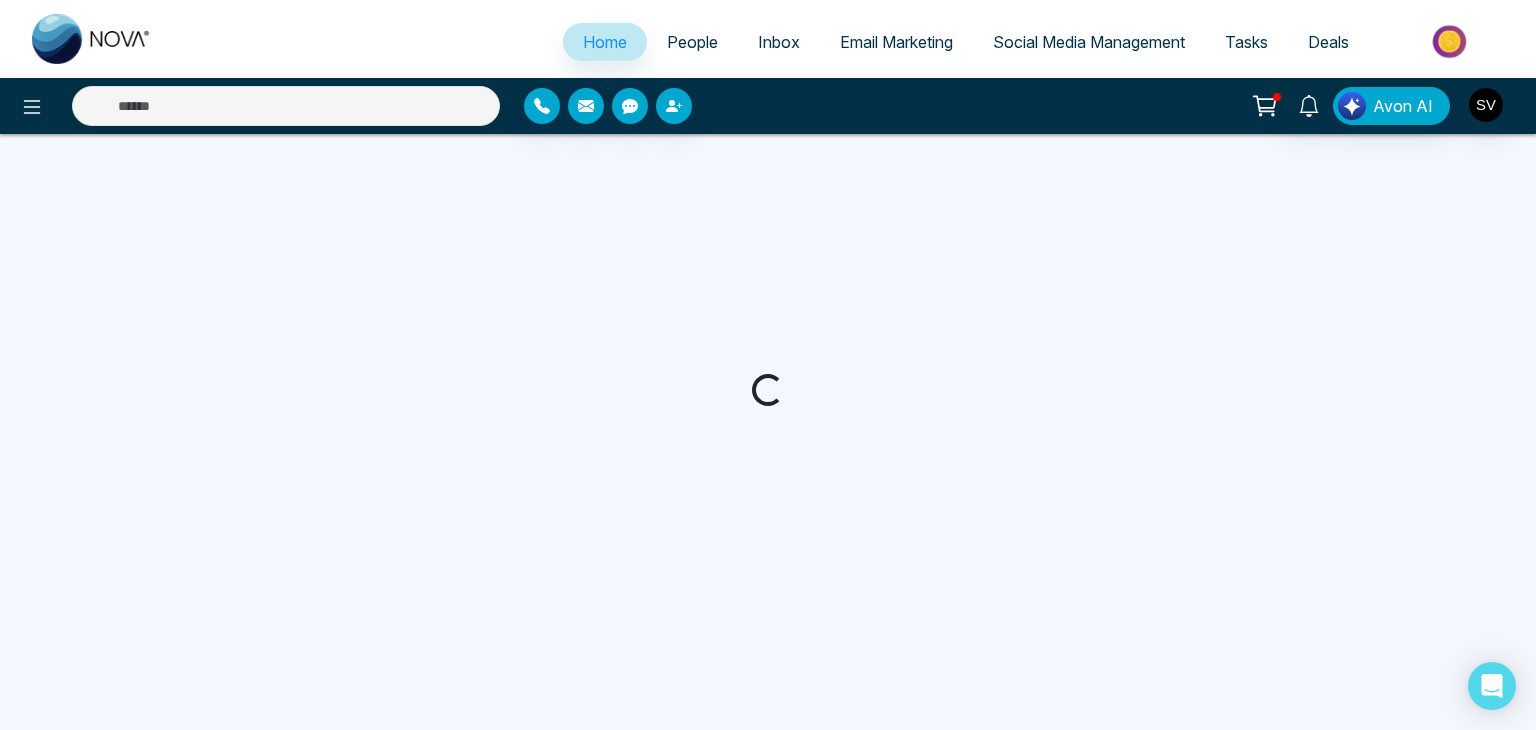 select on "*" 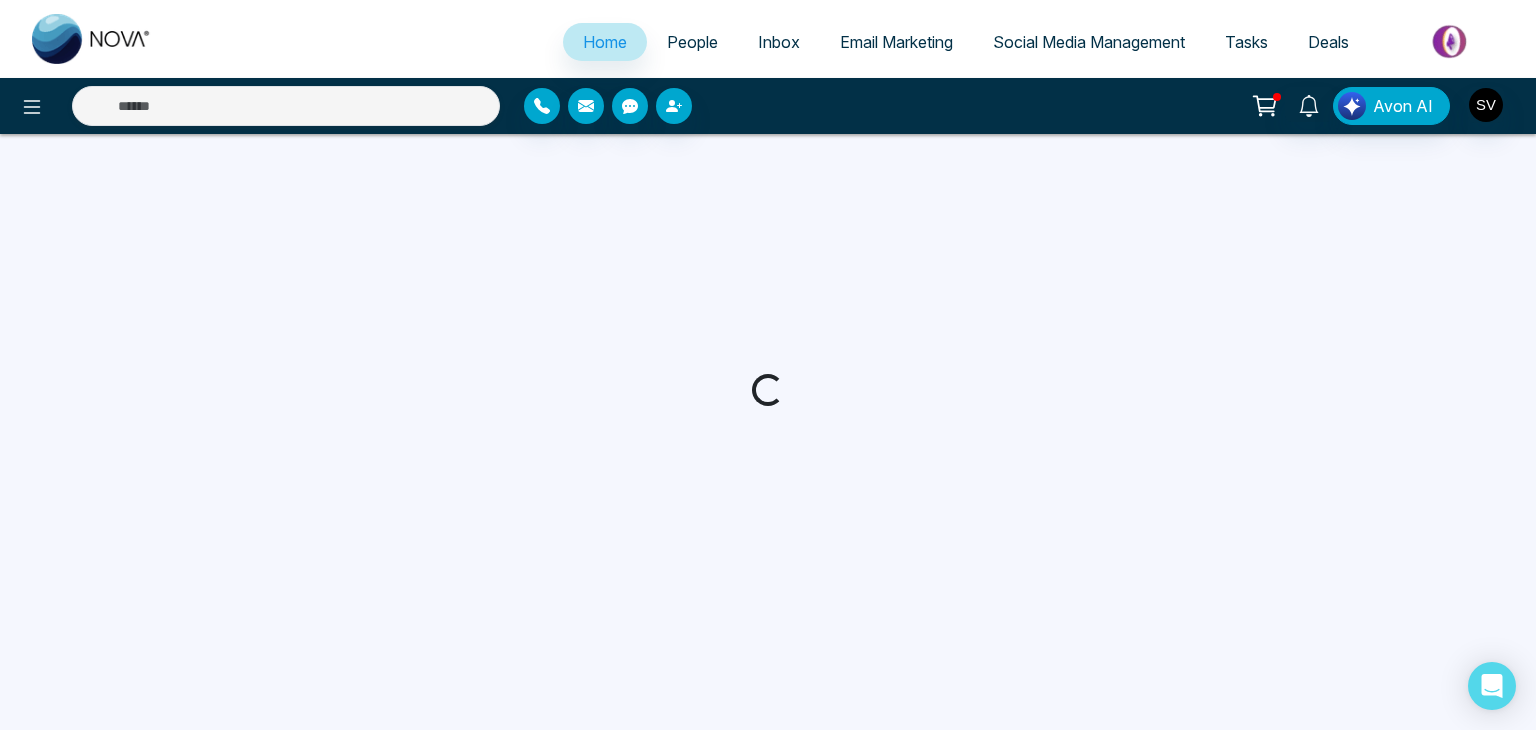 select on "*" 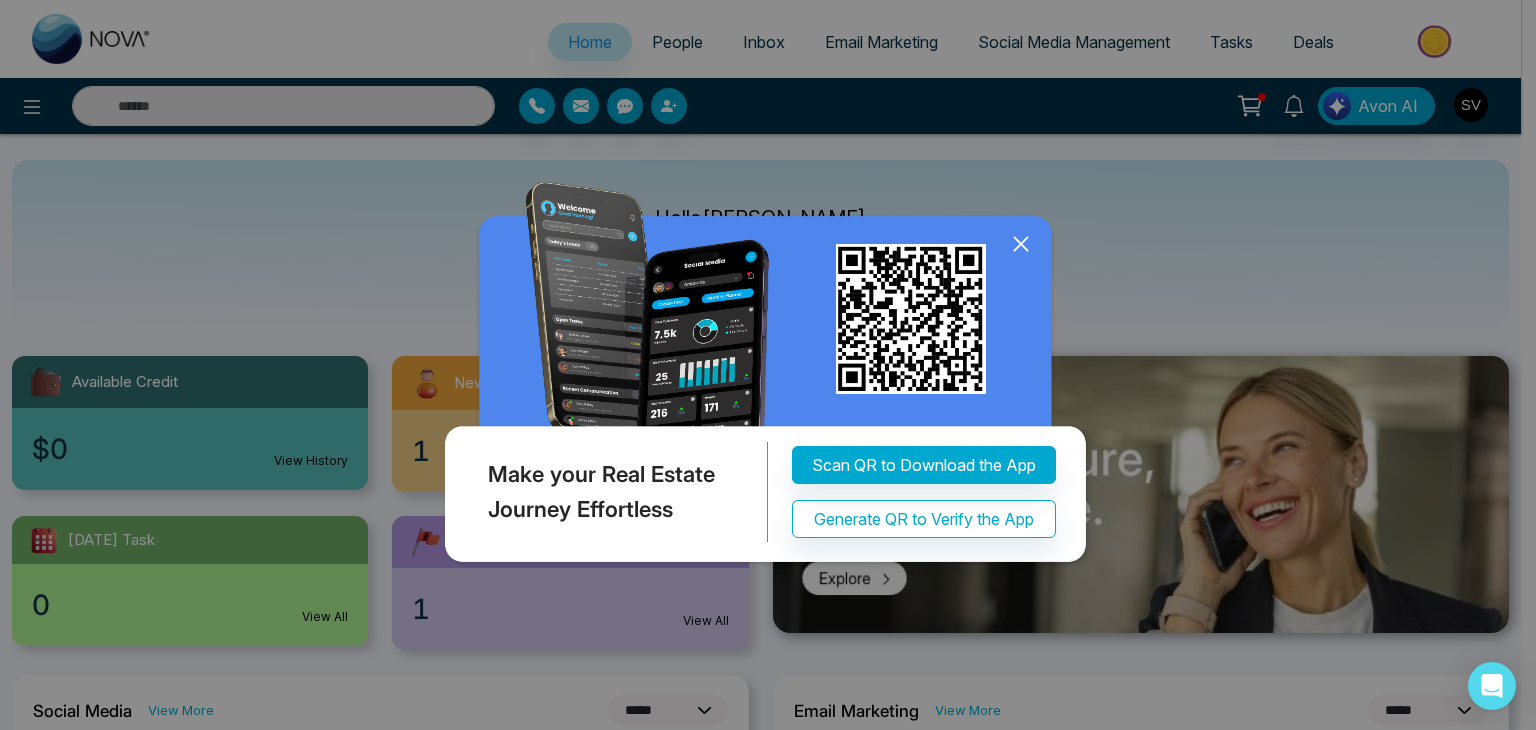 click 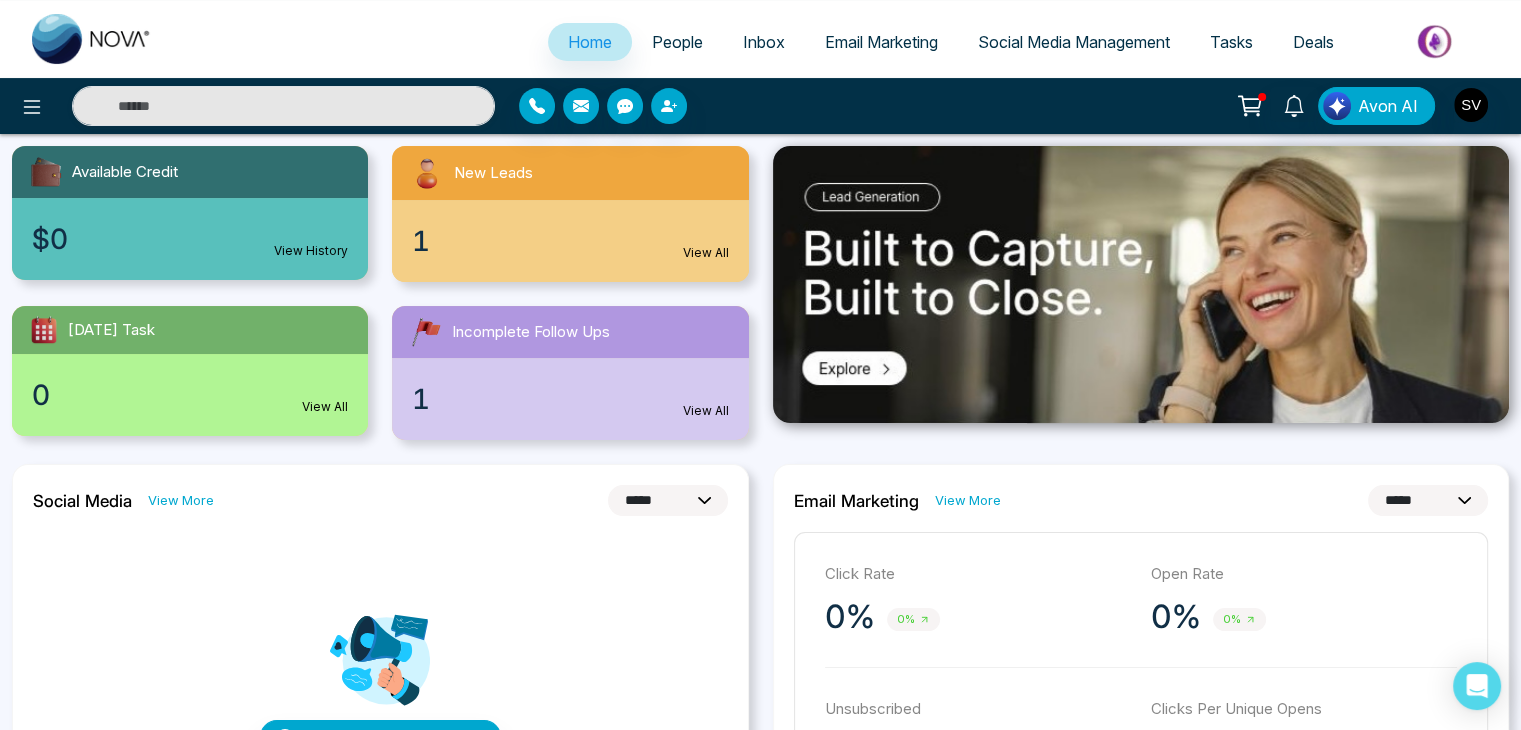 scroll, scrollTop: 208, scrollLeft: 0, axis: vertical 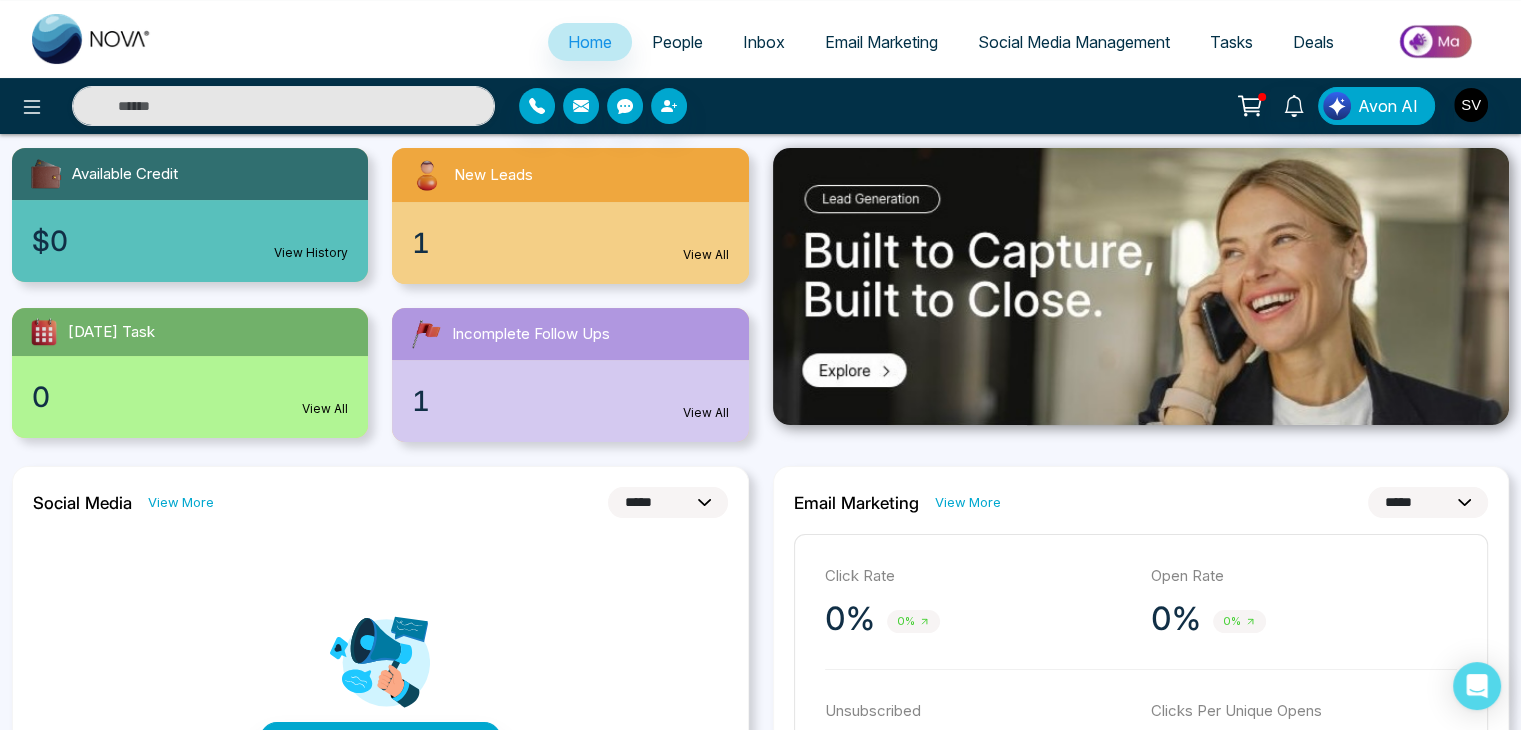 click on "People" at bounding box center [677, 42] 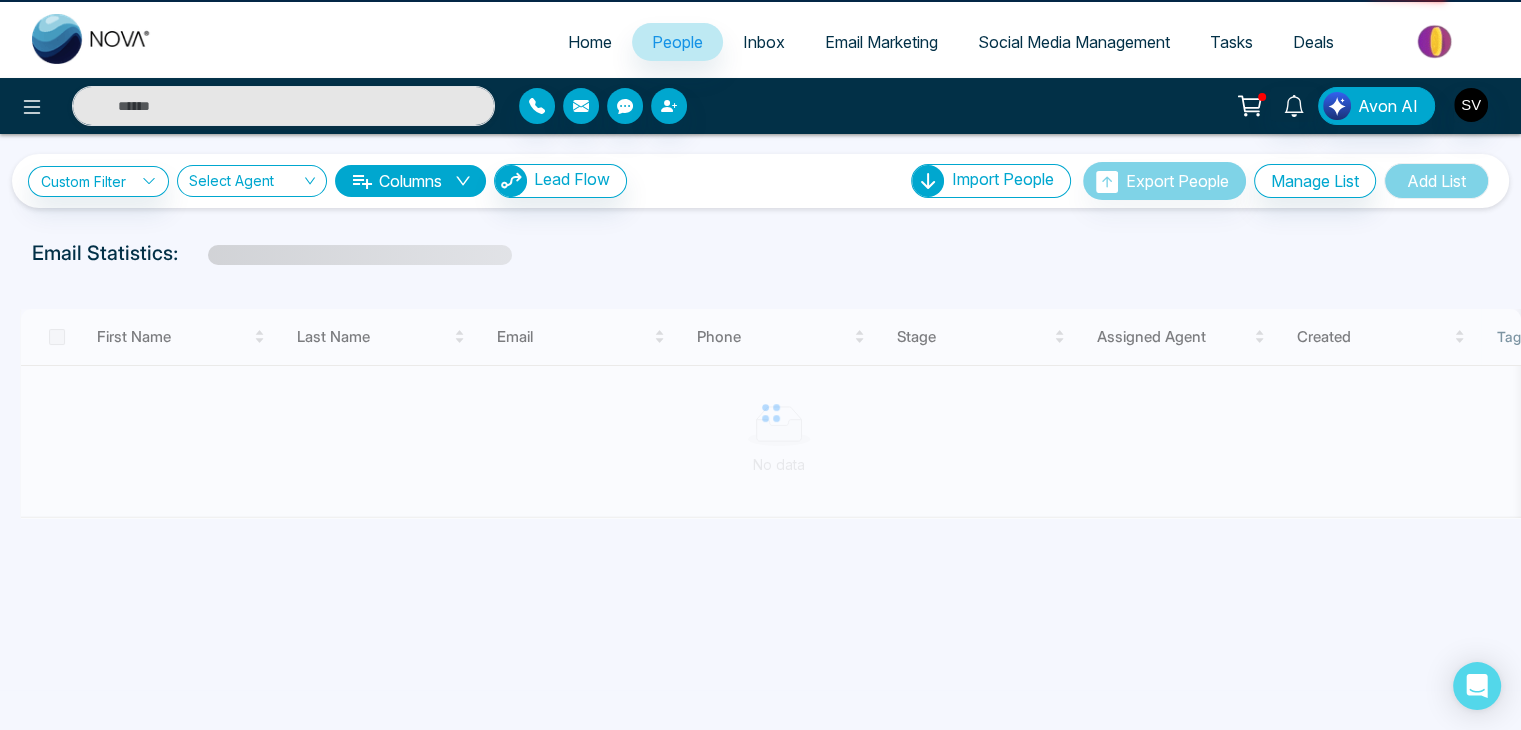 scroll, scrollTop: 0, scrollLeft: 0, axis: both 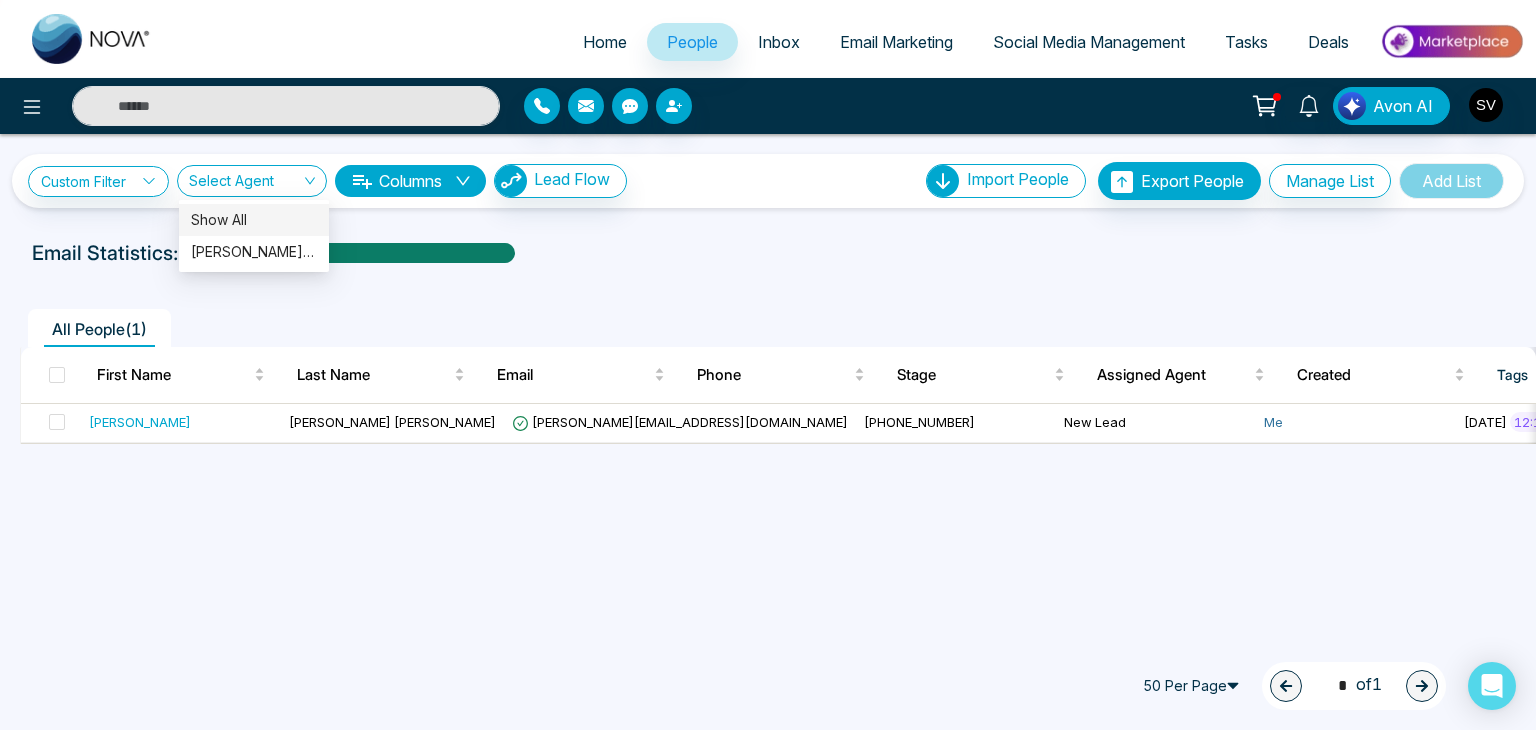 click on "Select Agent" at bounding box center (252, 181) 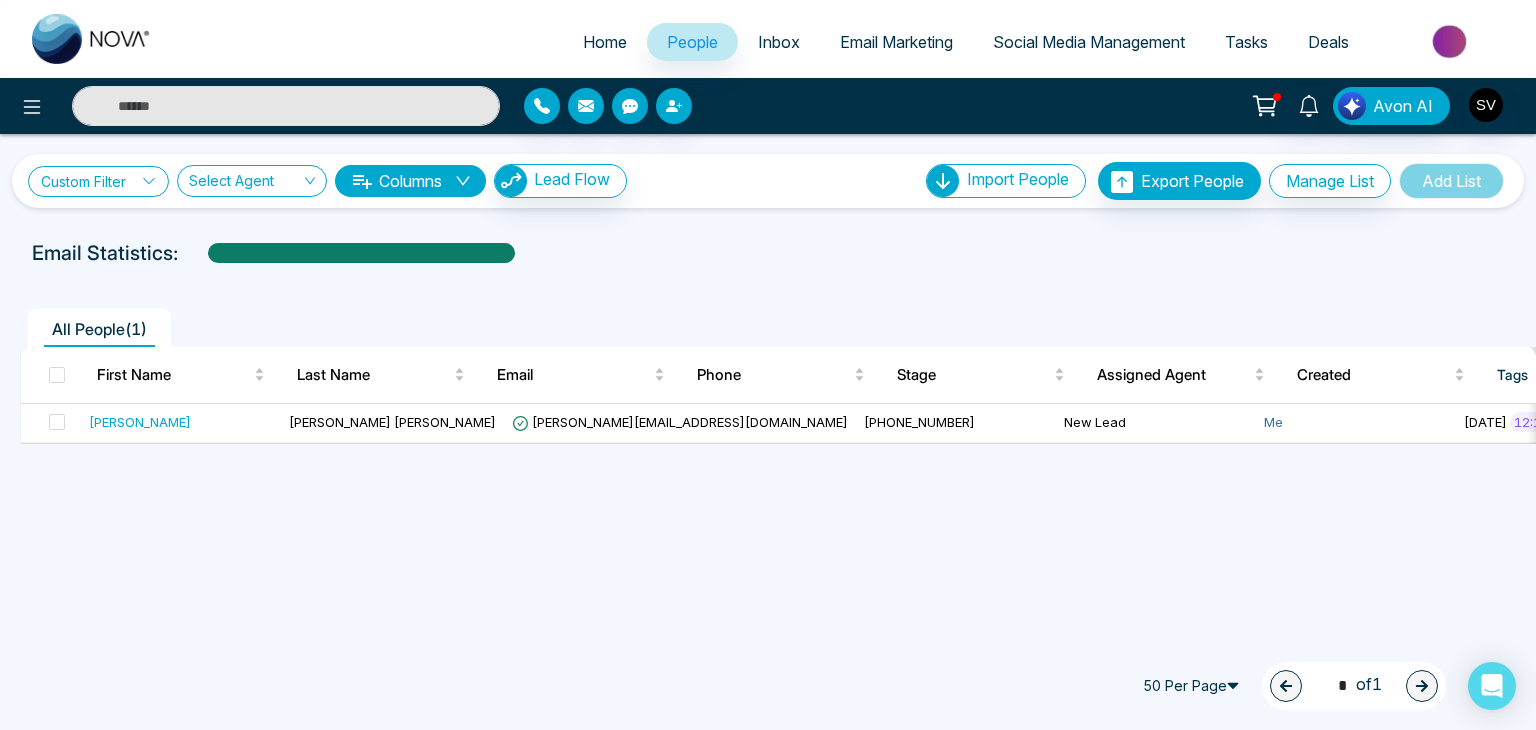 click on "Custom Filter" at bounding box center [98, 181] 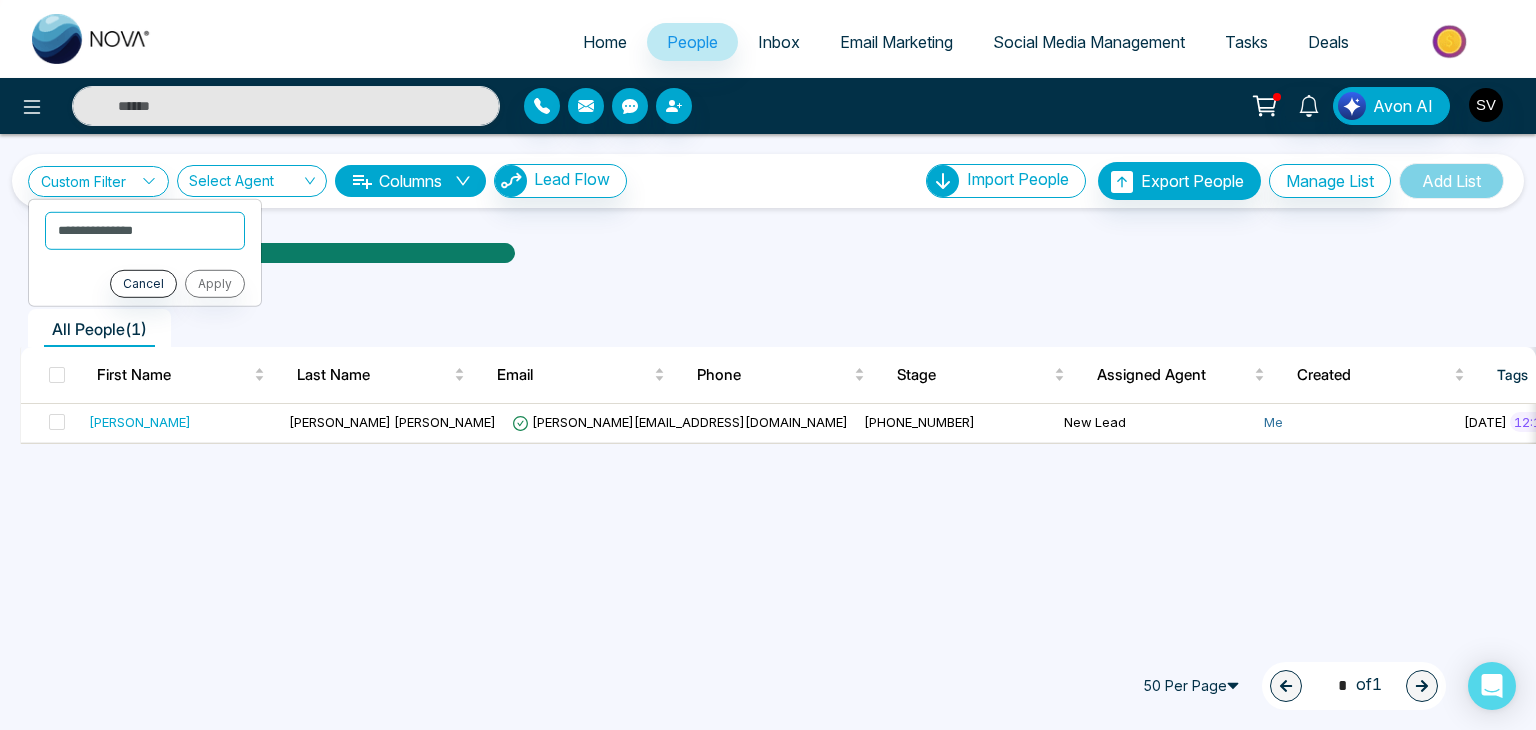 click 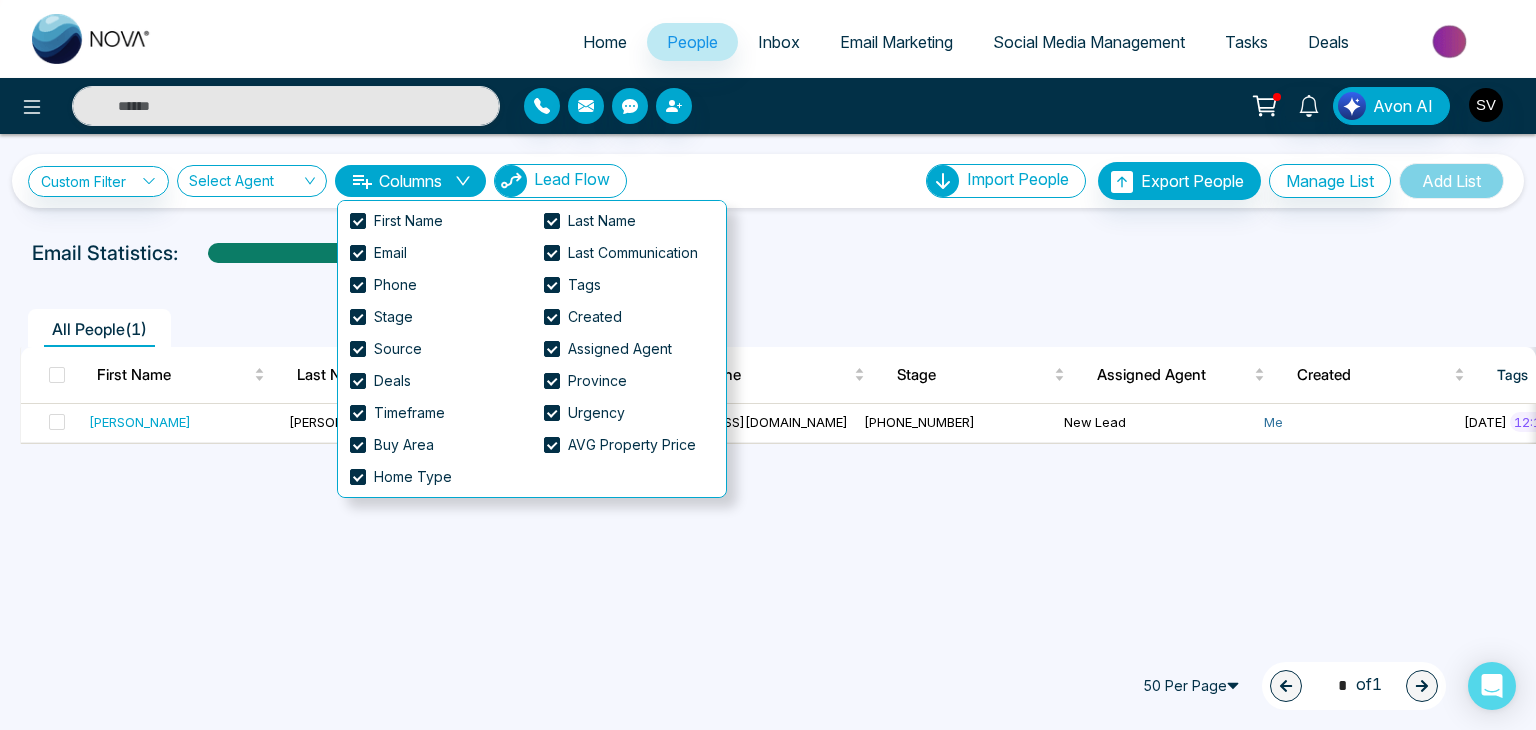 click on "Lead Flow" at bounding box center [572, 179] 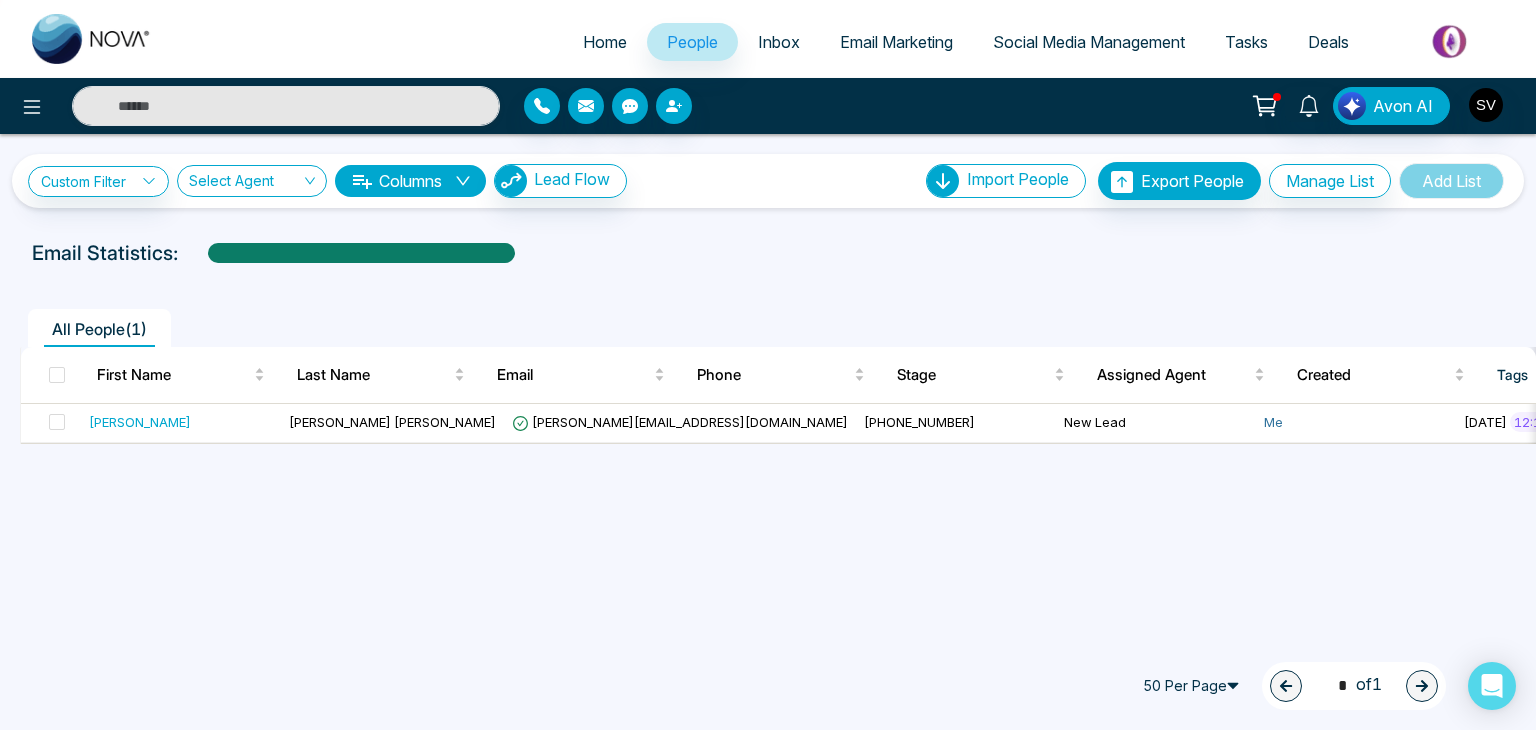 click on "People" at bounding box center [692, 42] 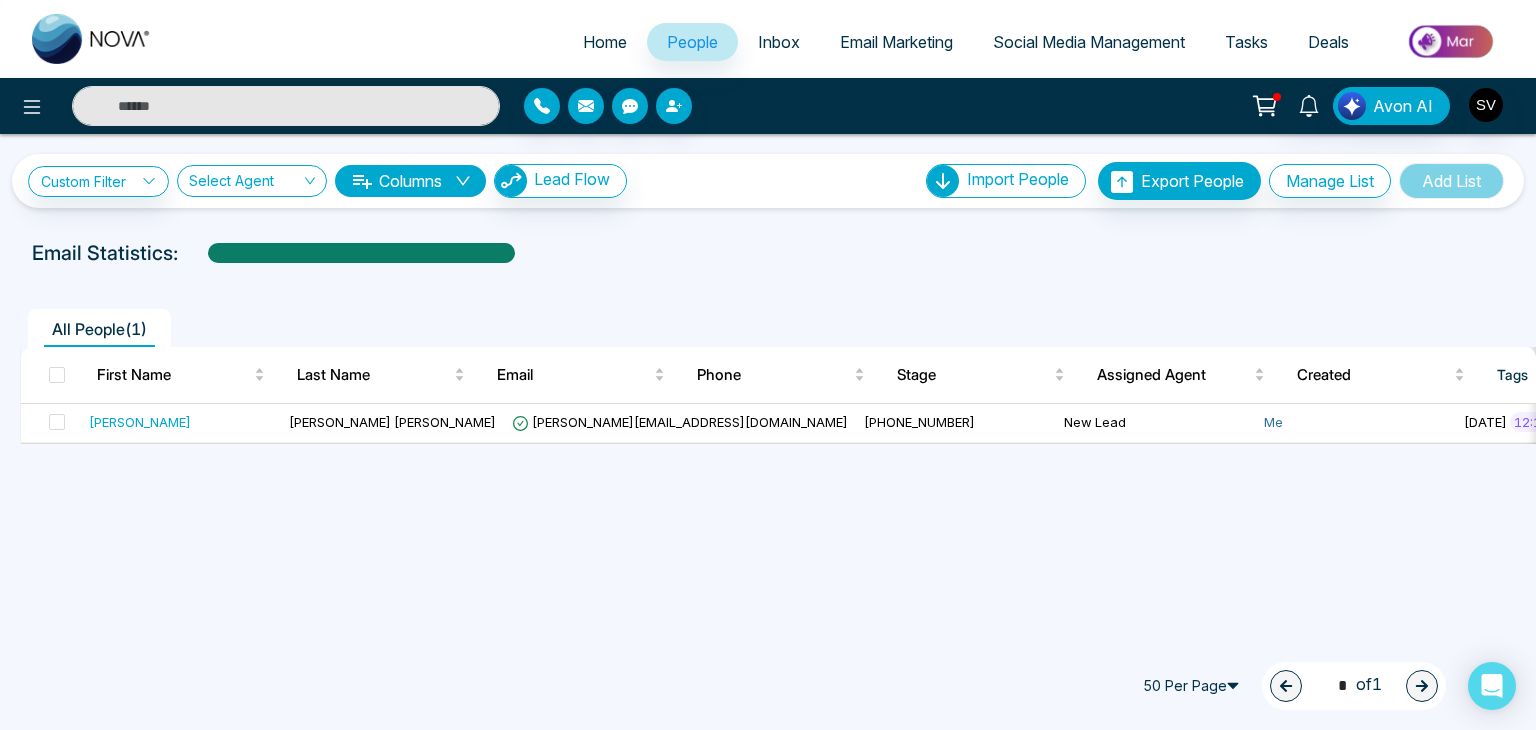 click on "Home" at bounding box center [605, 42] 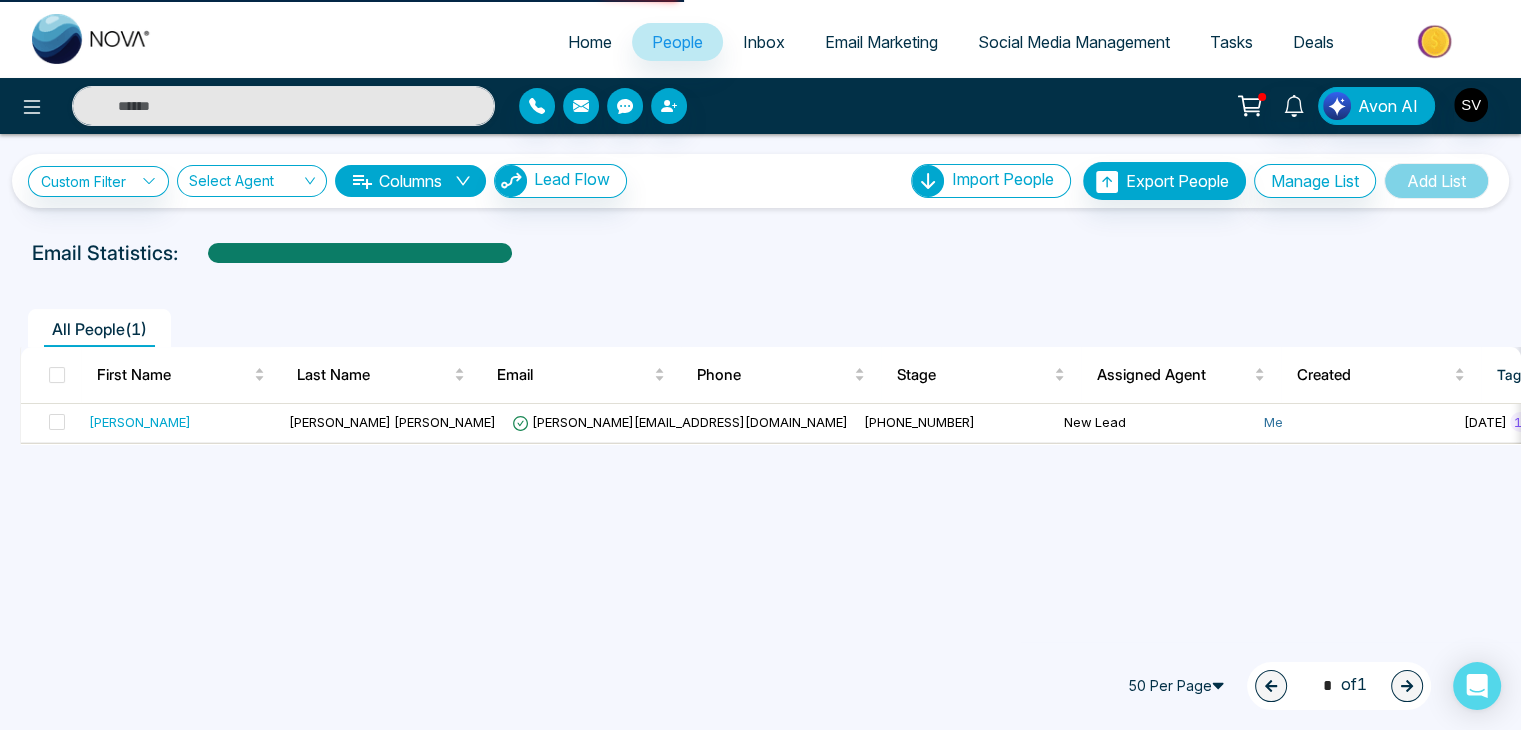 select on "*" 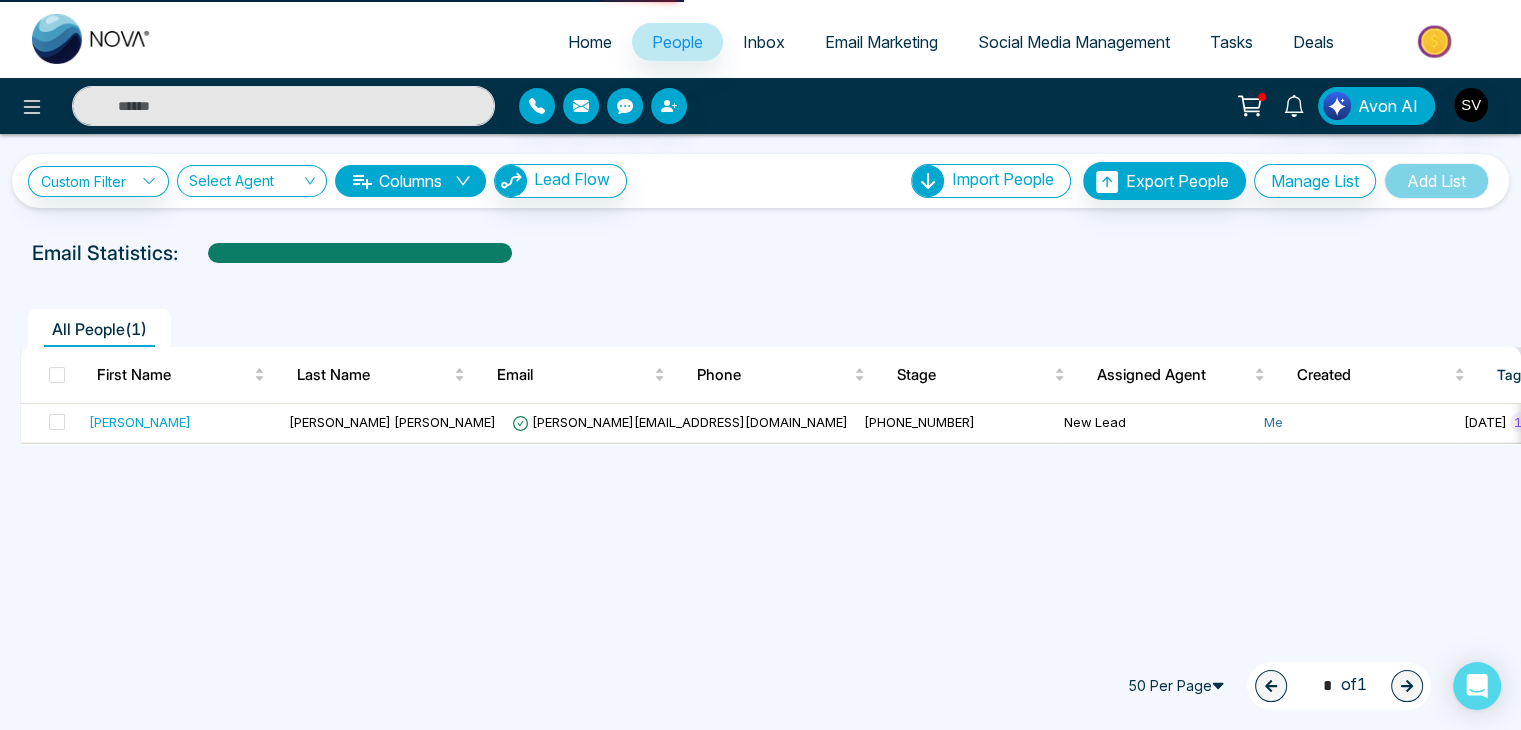 select on "*" 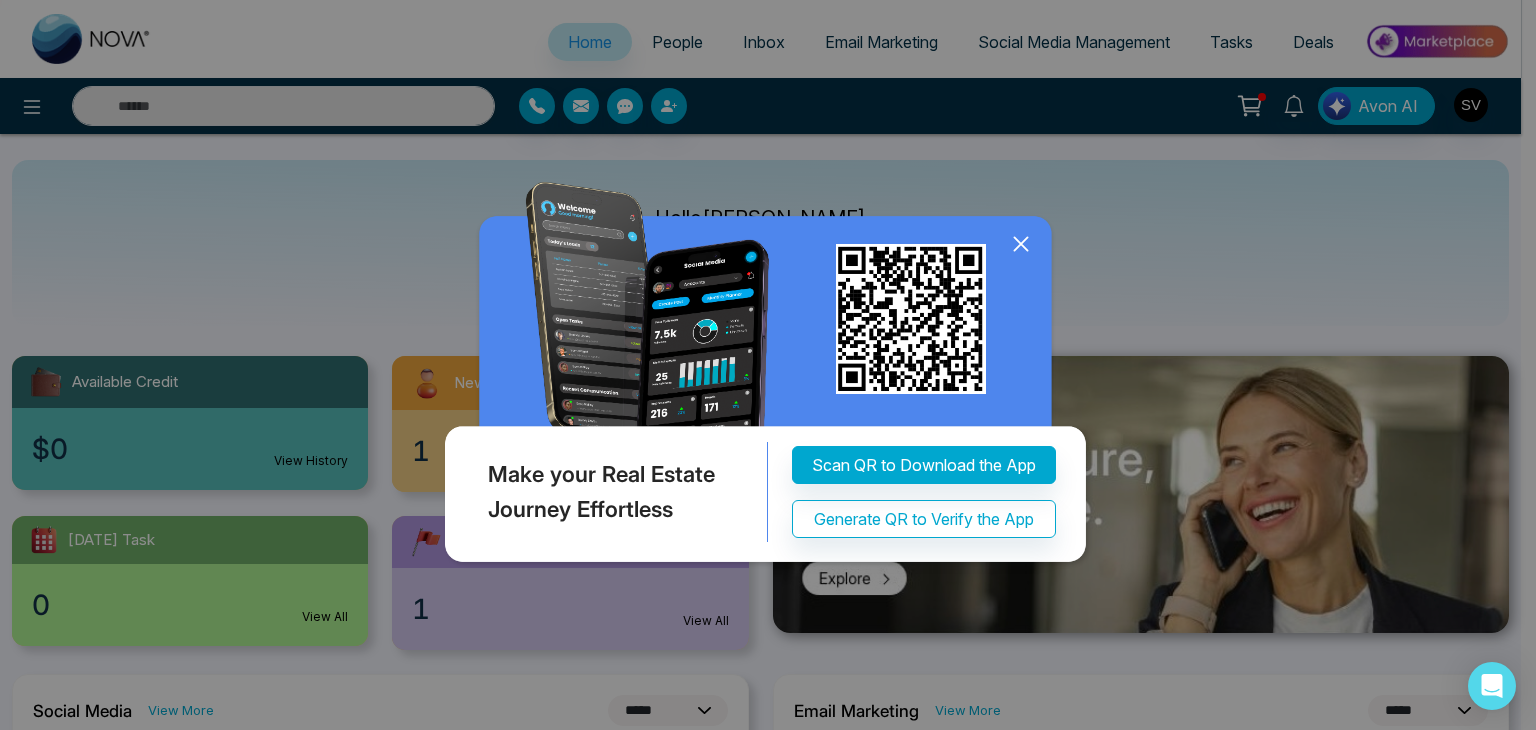 click 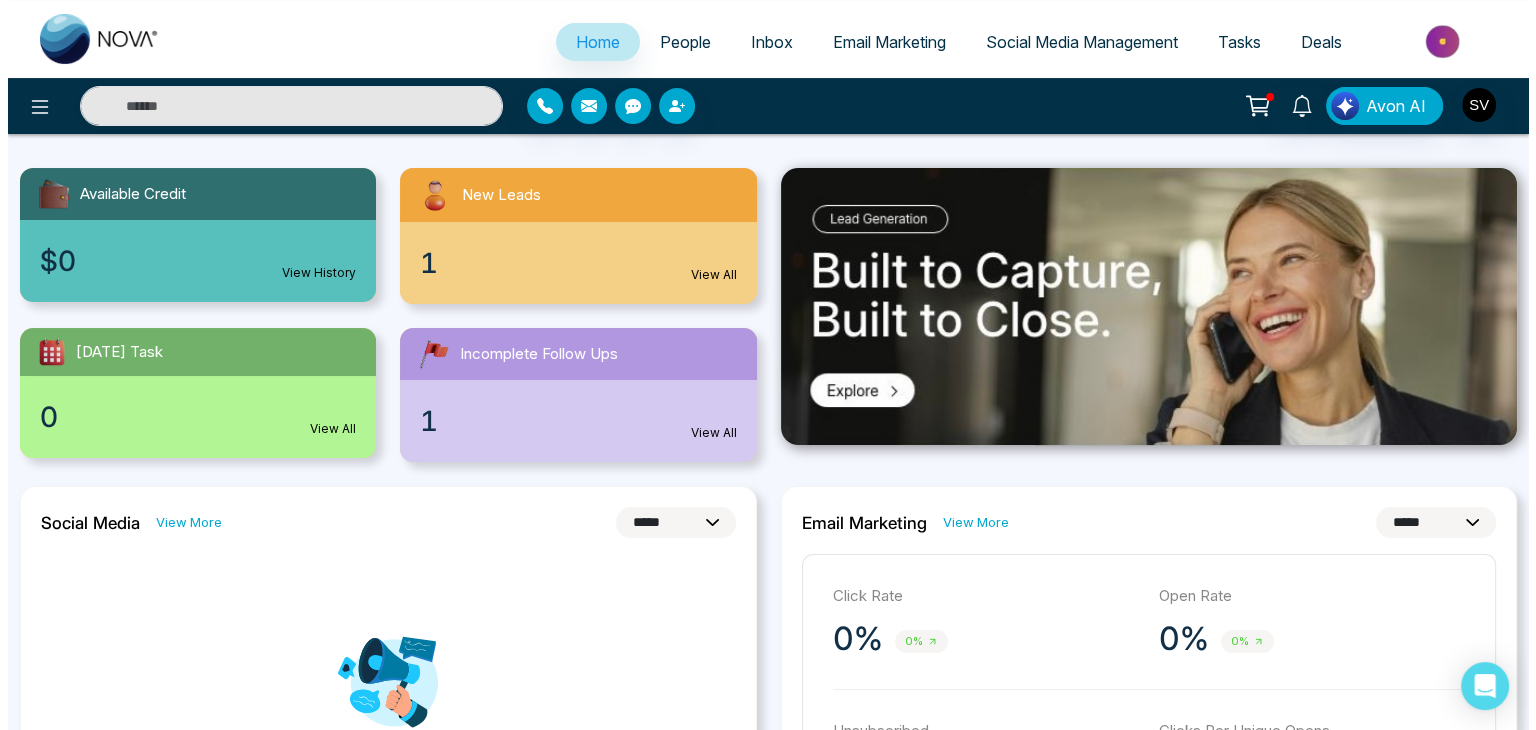 scroll, scrollTop: 0, scrollLeft: 0, axis: both 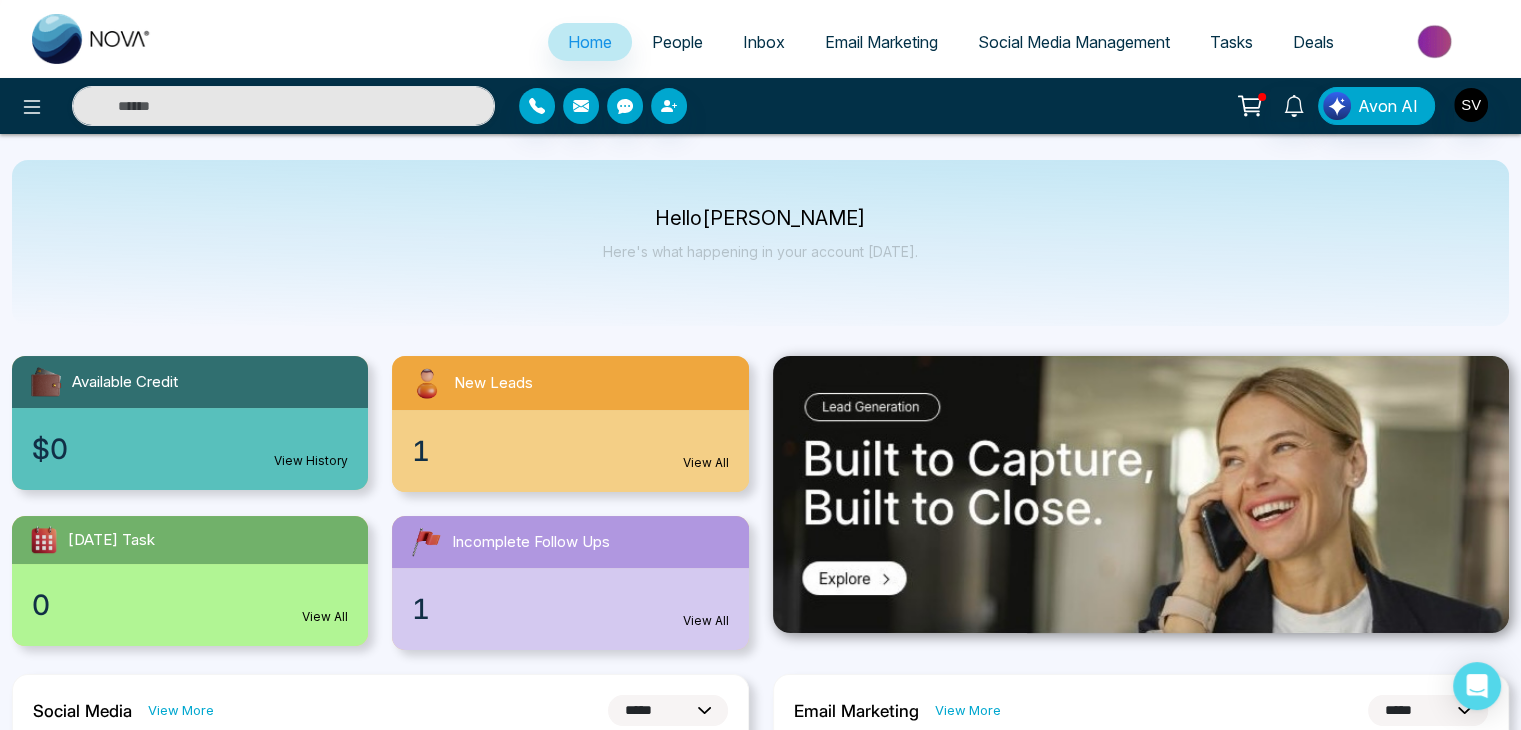 click on "People" at bounding box center (677, 42) 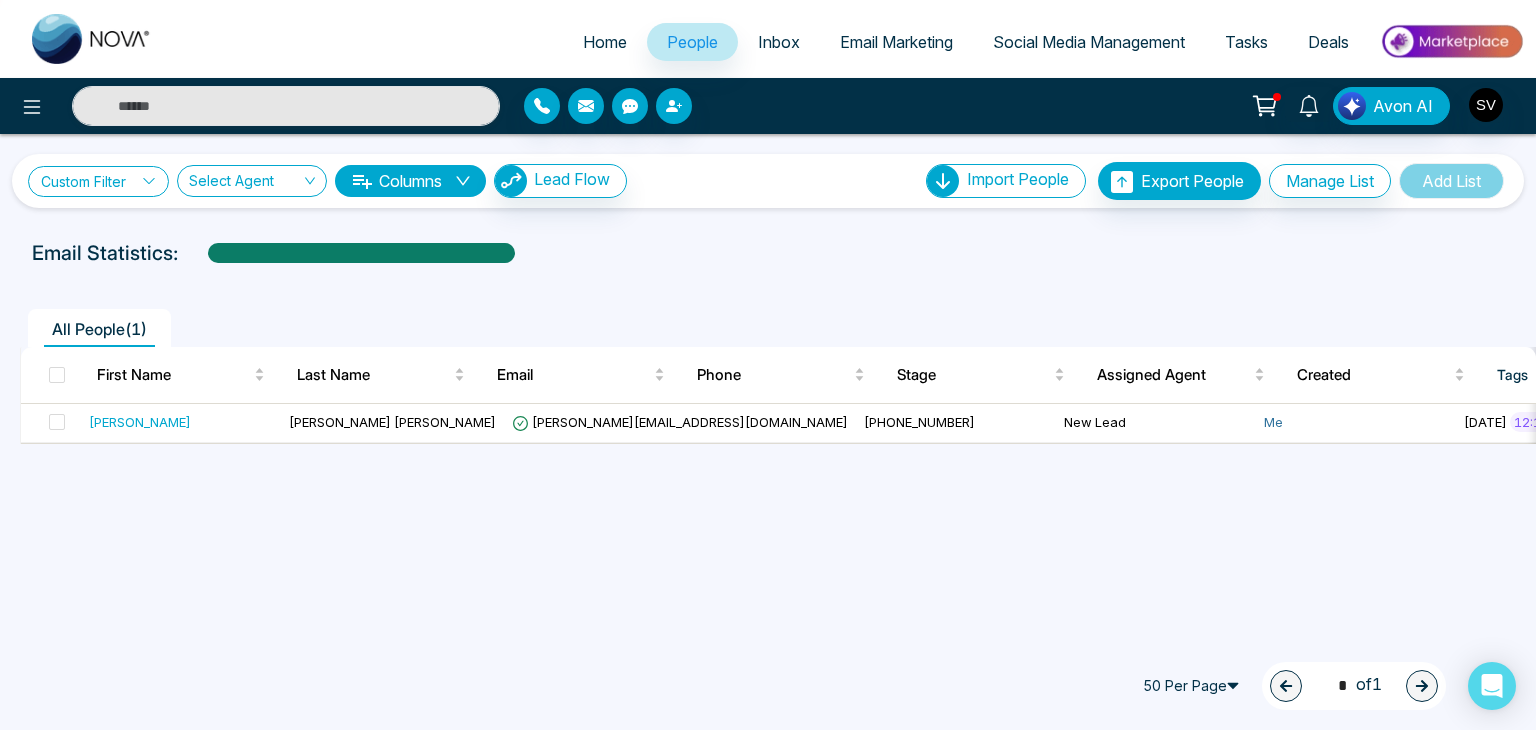 click 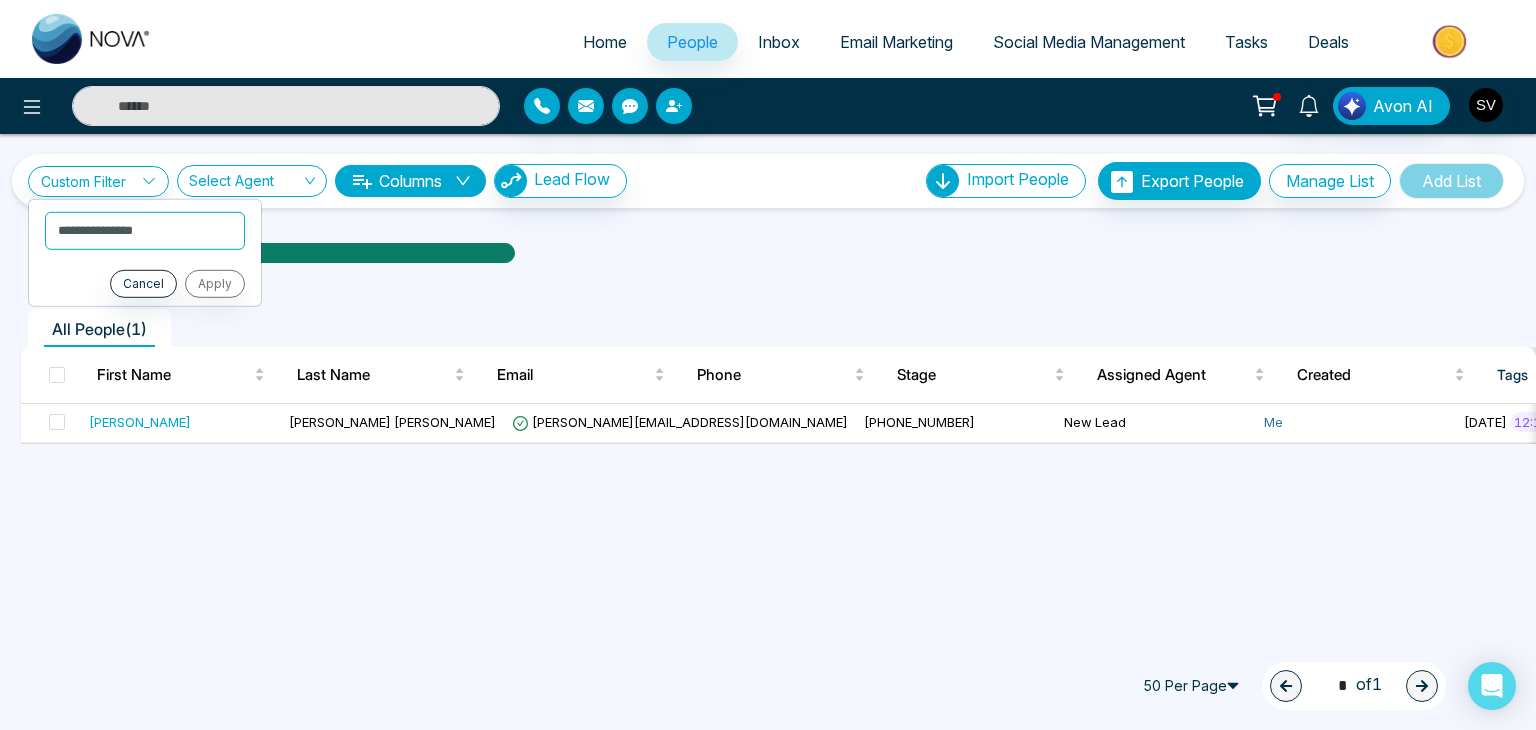 click on "**********" at bounding box center [768, 333] 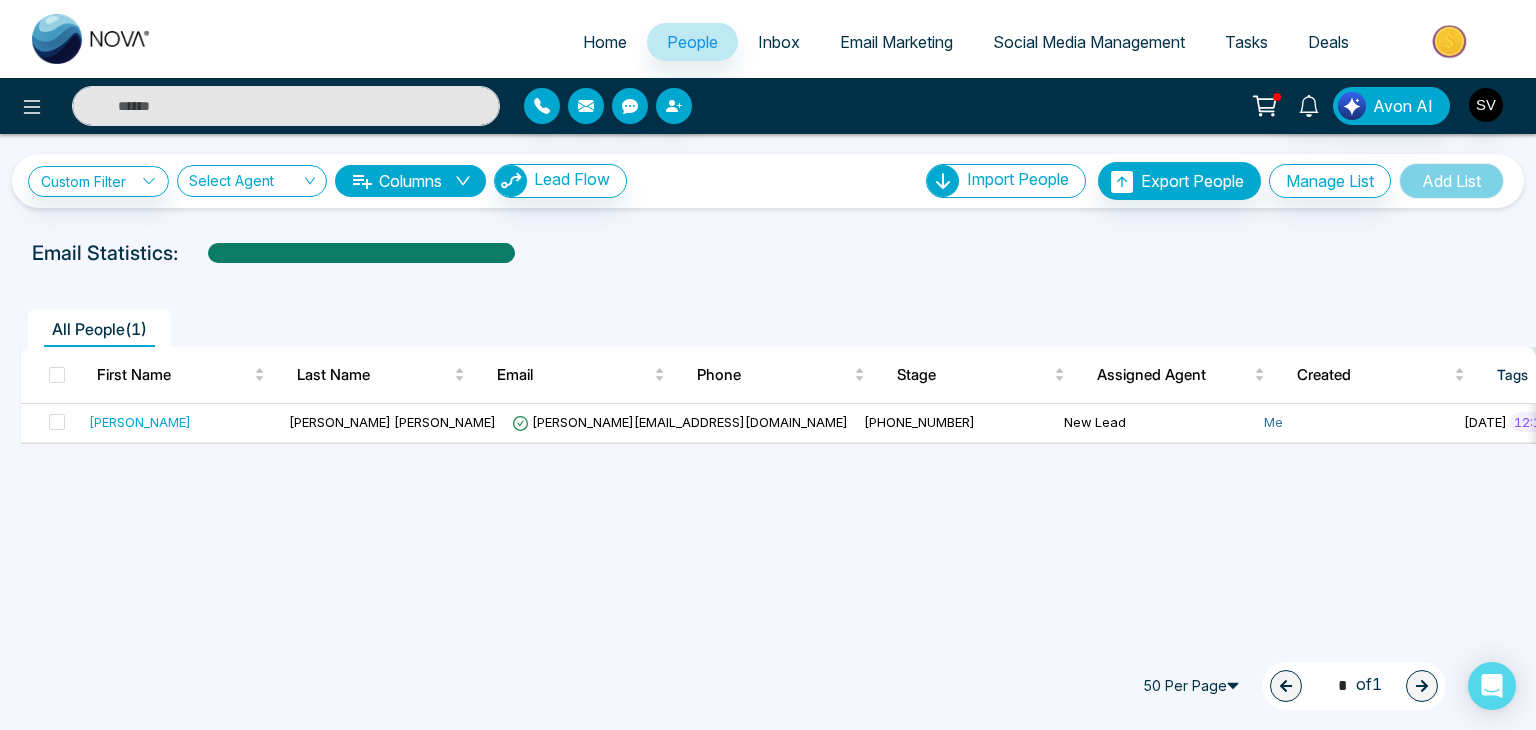 click on "Columns" at bounding box center [410, 181] 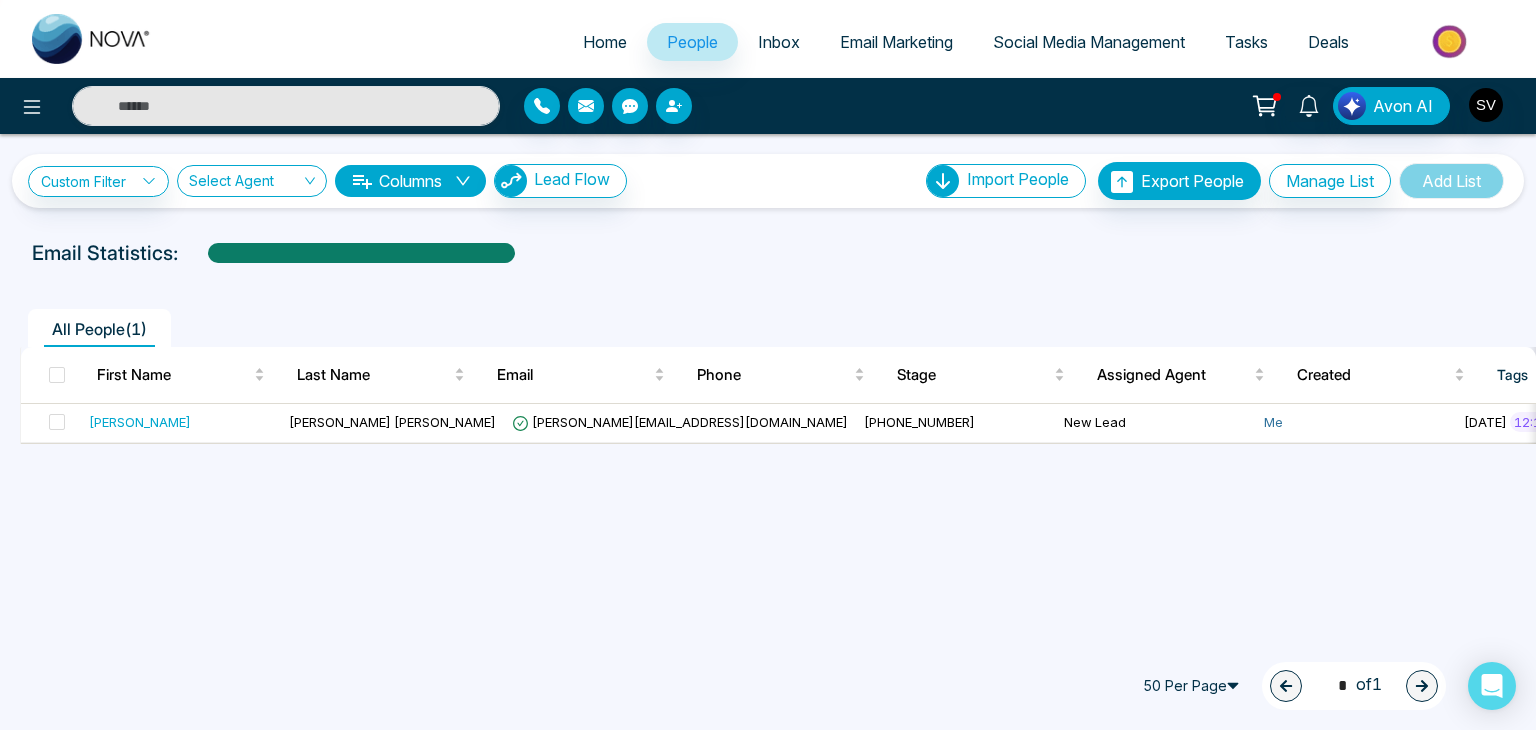 click at bounding box center (768, 272) 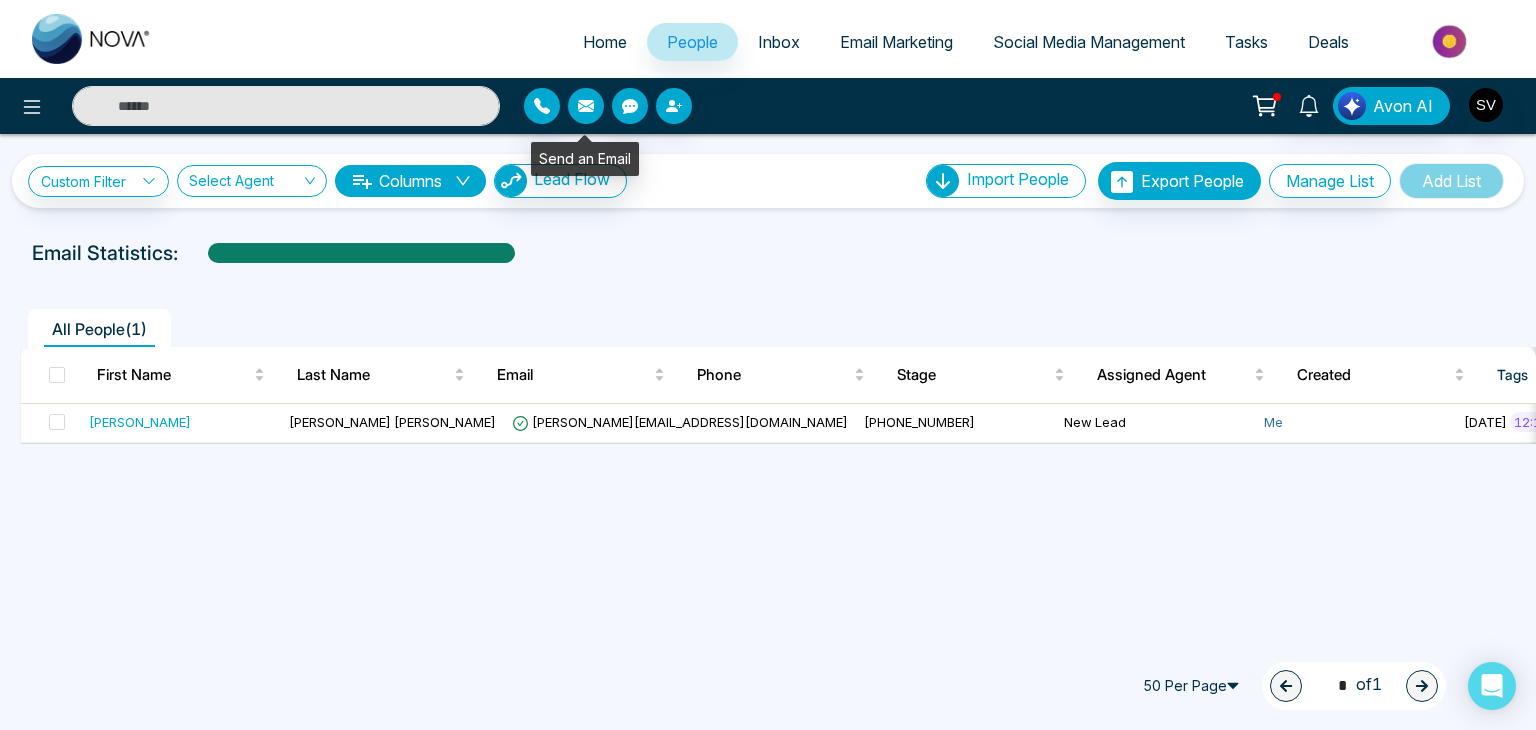 click at bounding box center [586, 106] 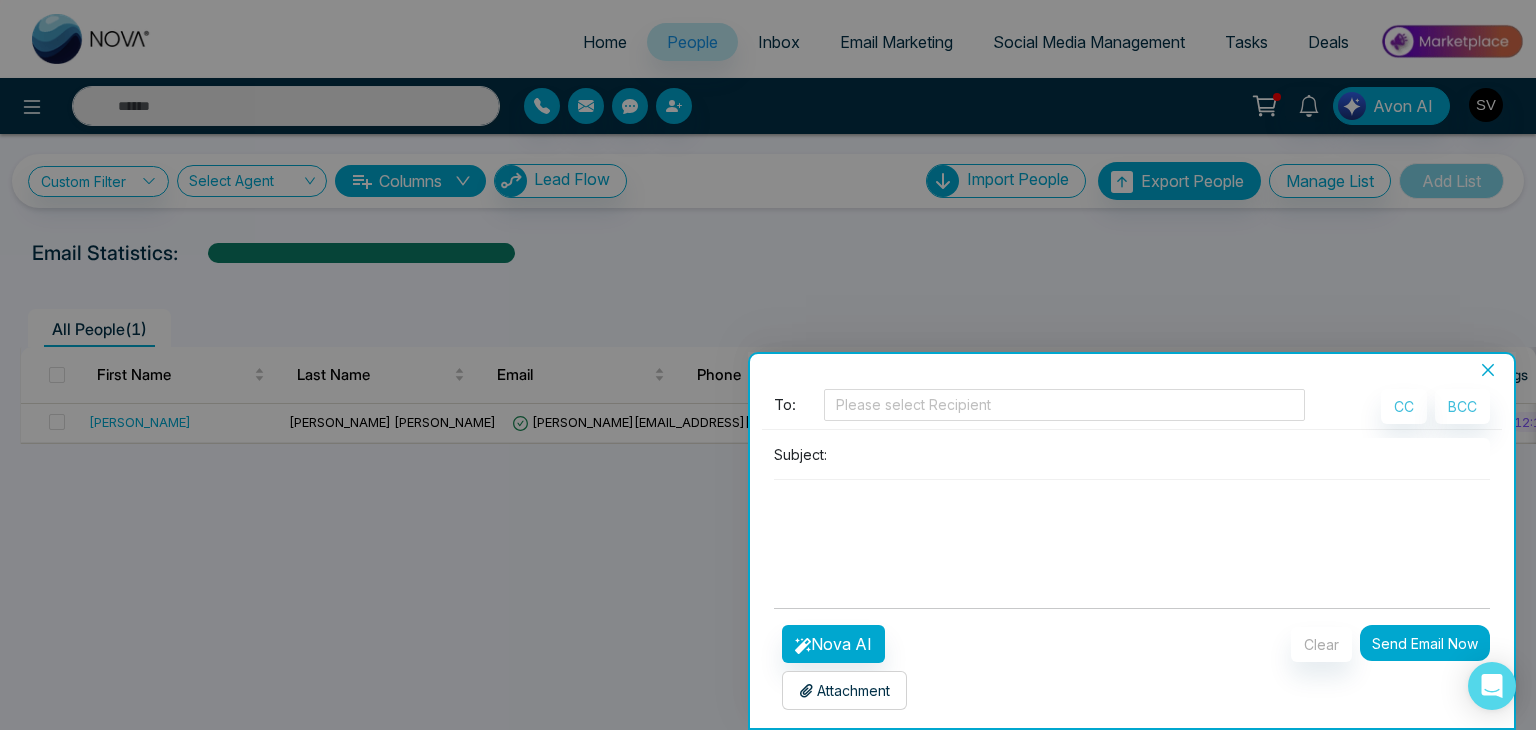 scroll, scrollTop: 4, scrollLeft: 0, axis: vertical 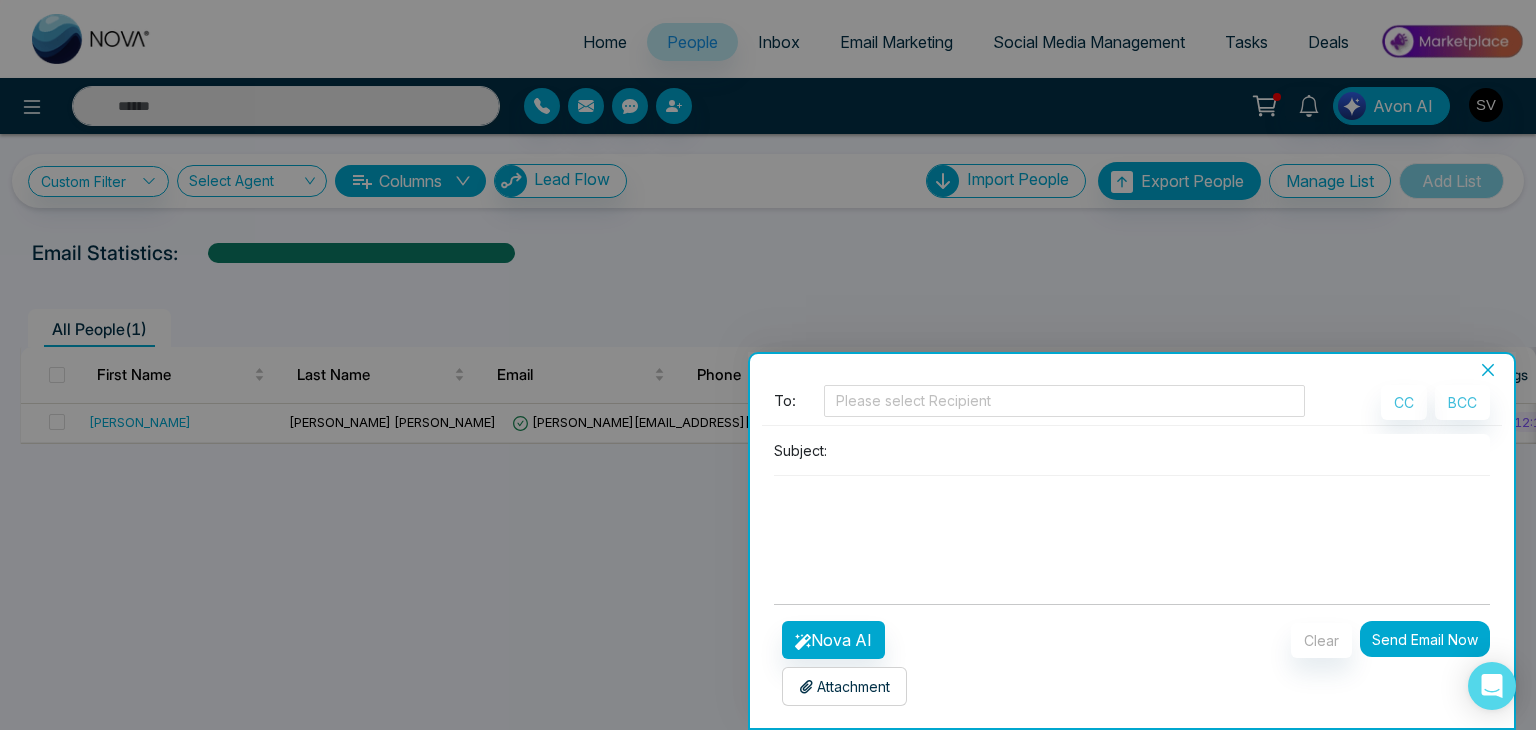 click 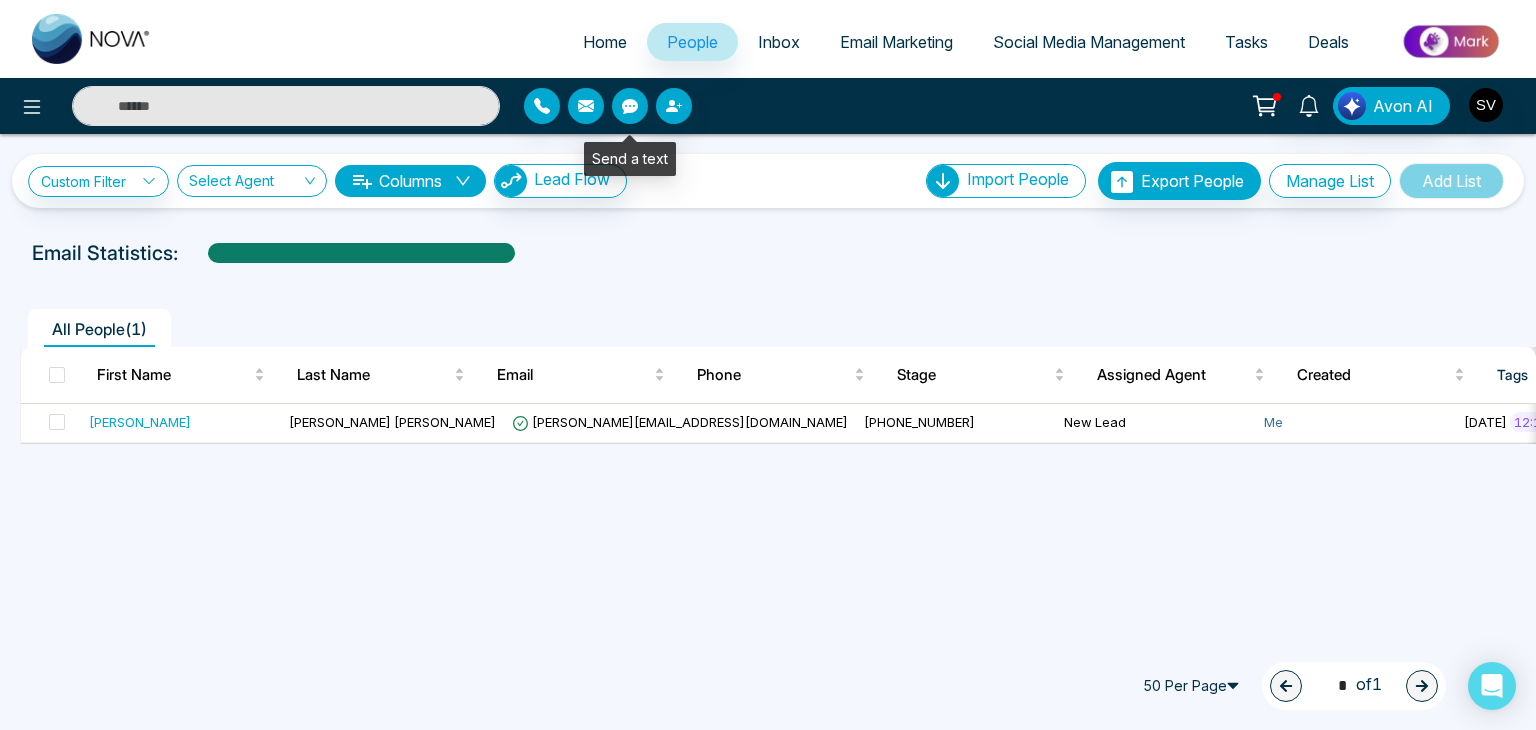 click 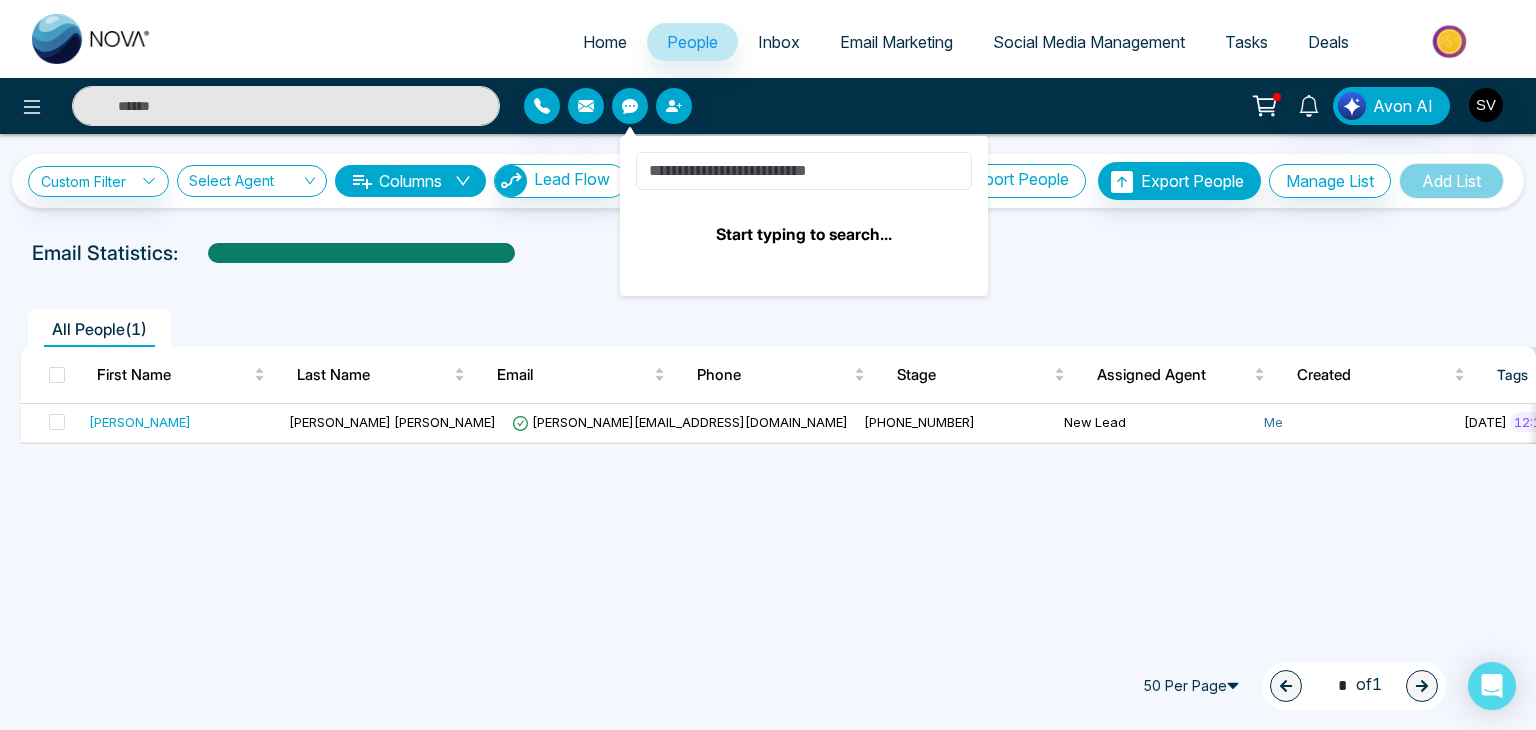 click at bounding box center (804, 171) 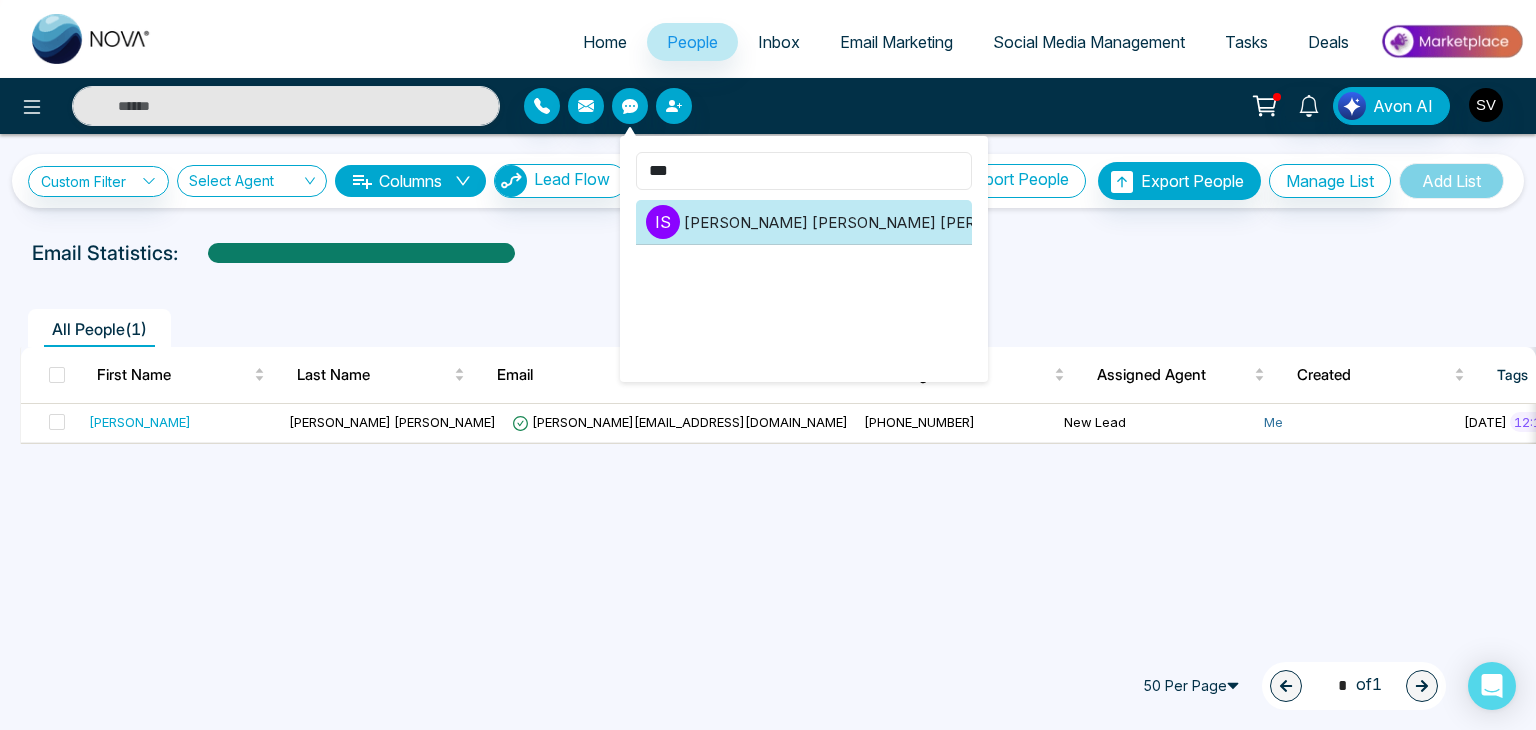 type on "***" 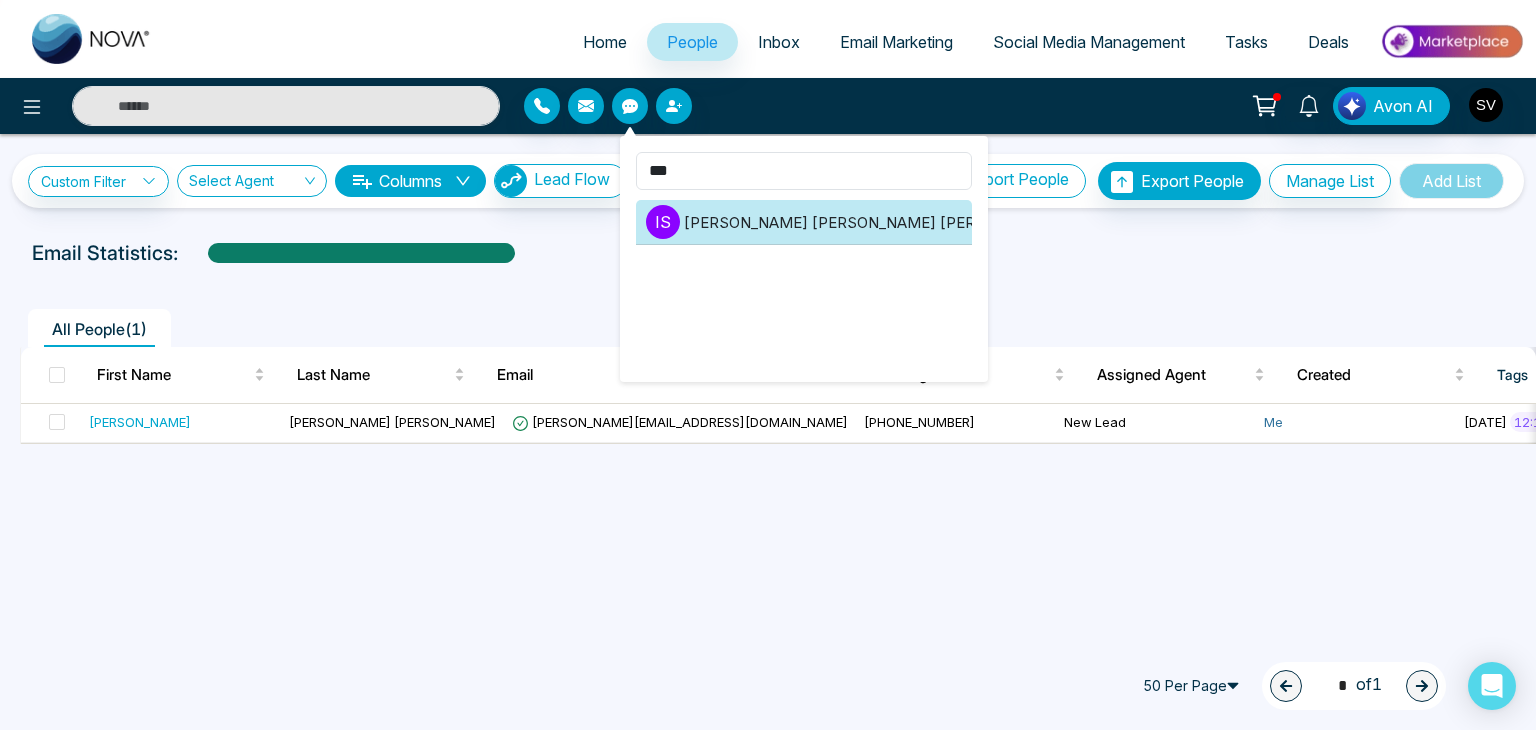 click on "I S   Ismeet   Singh Matharu ,  +16474598564" at bounding box center [804, 222] 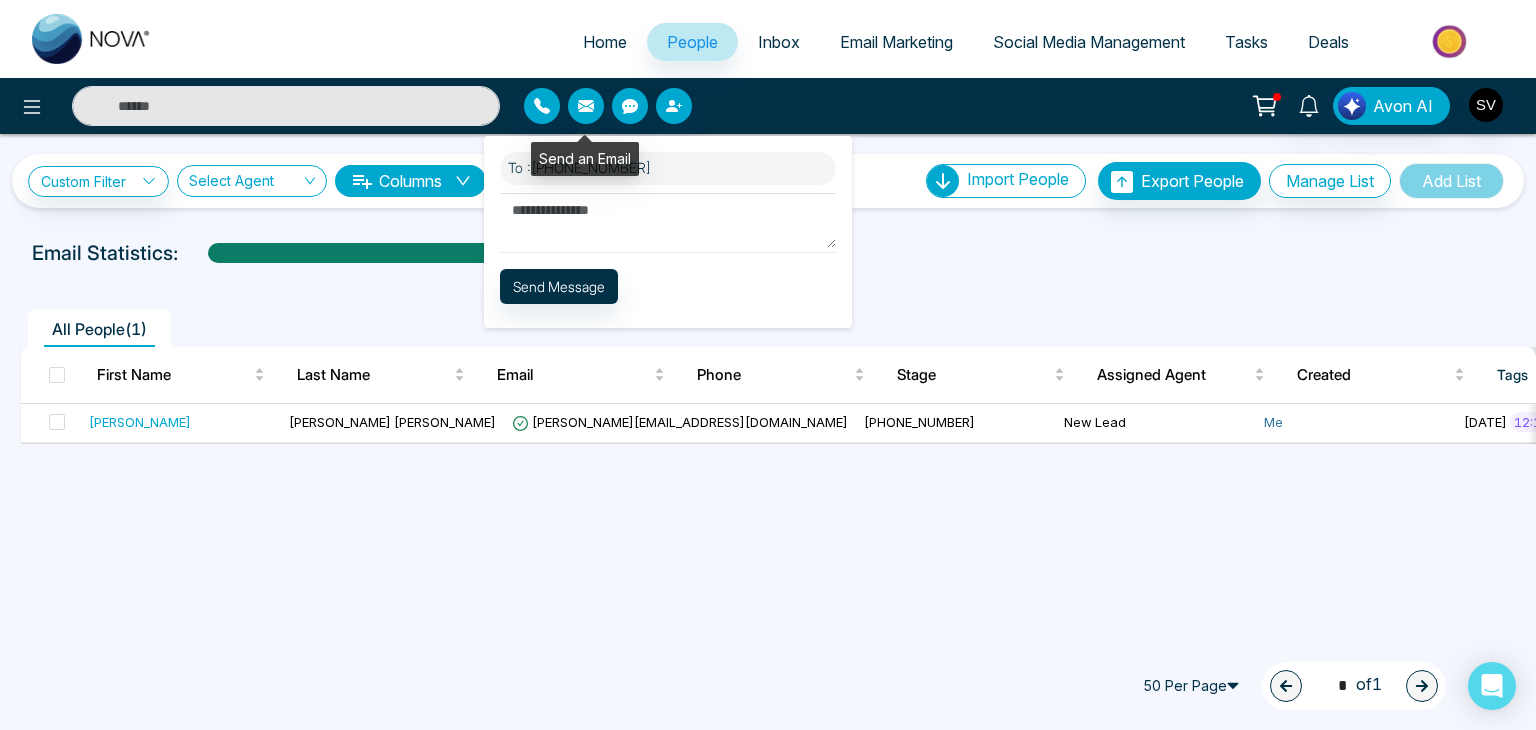 click 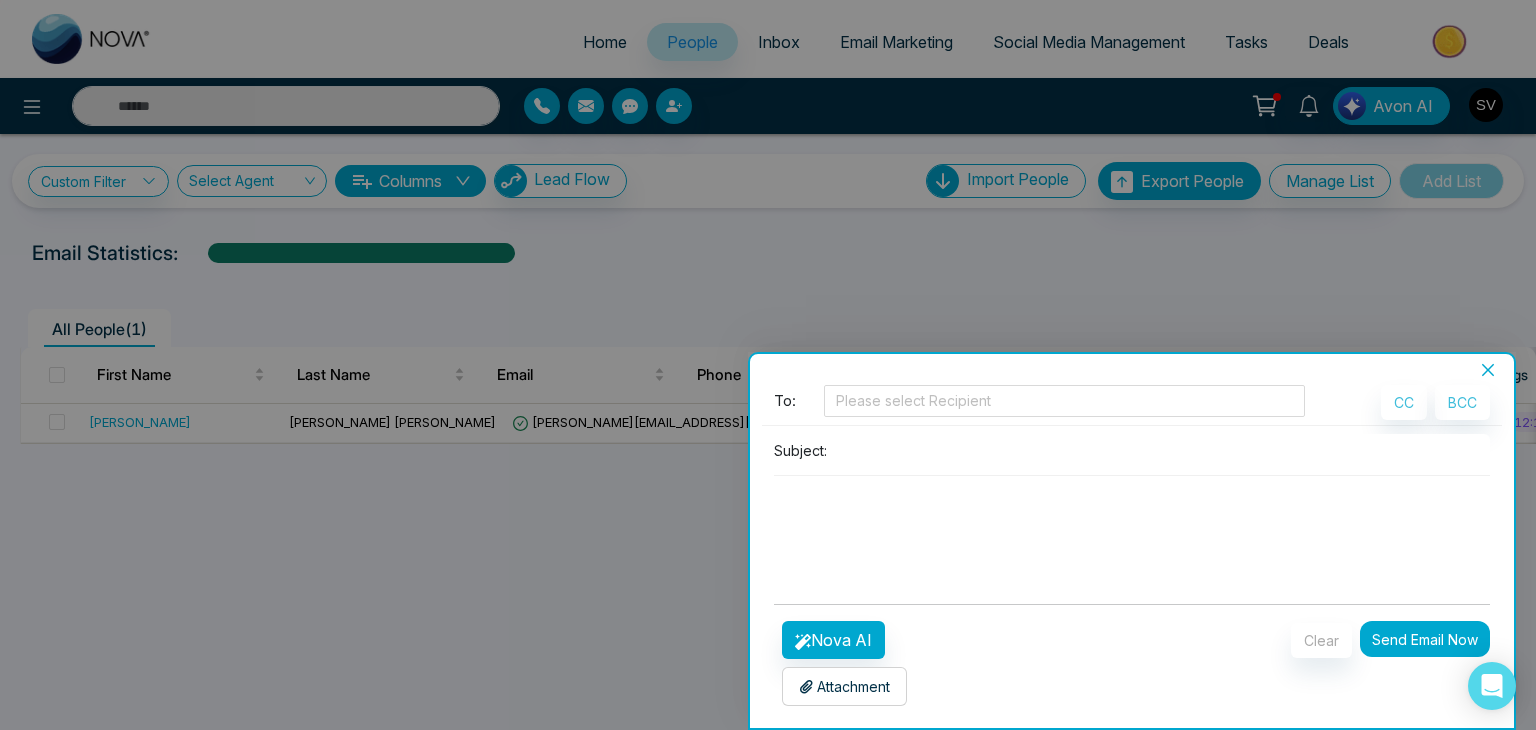 click at bounding box center [768, 365] 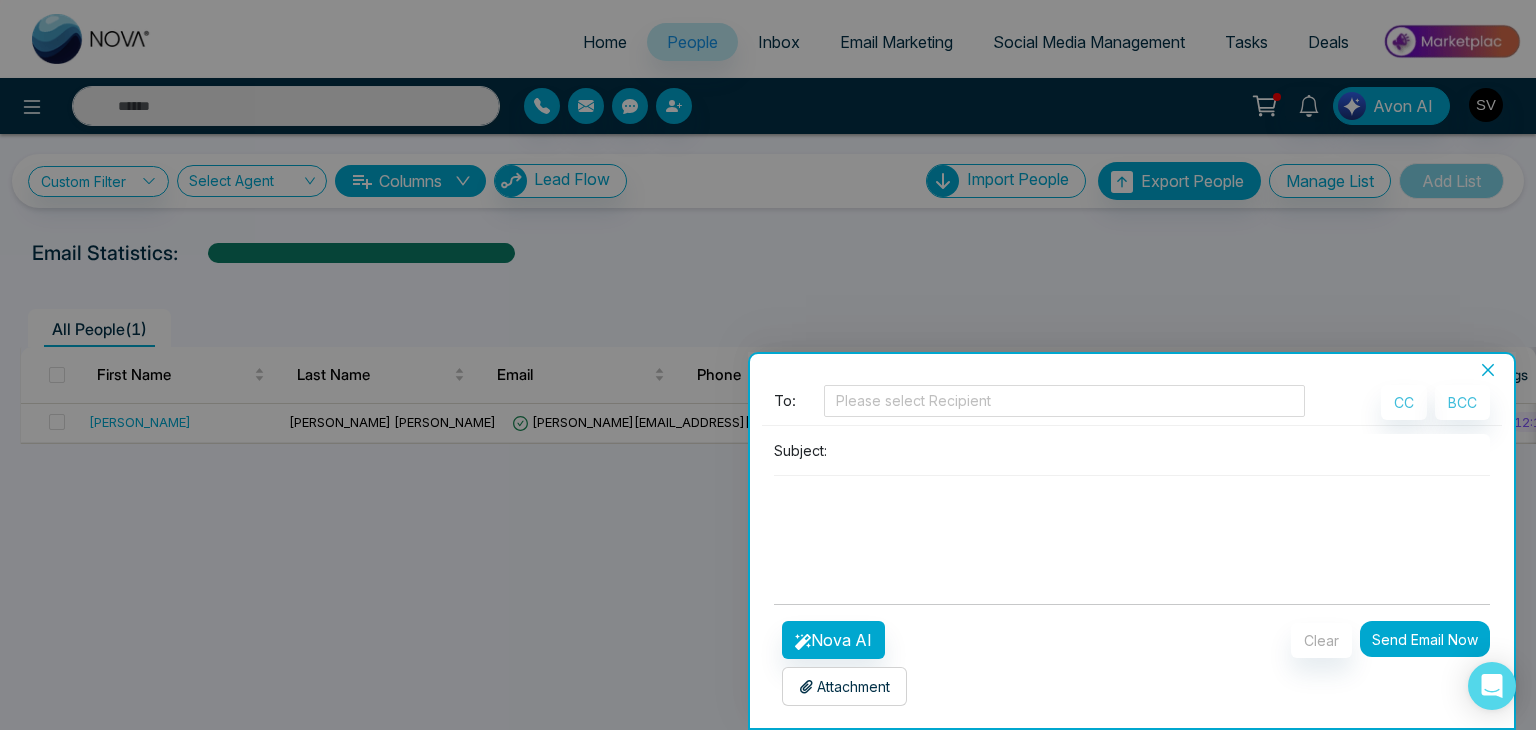 click 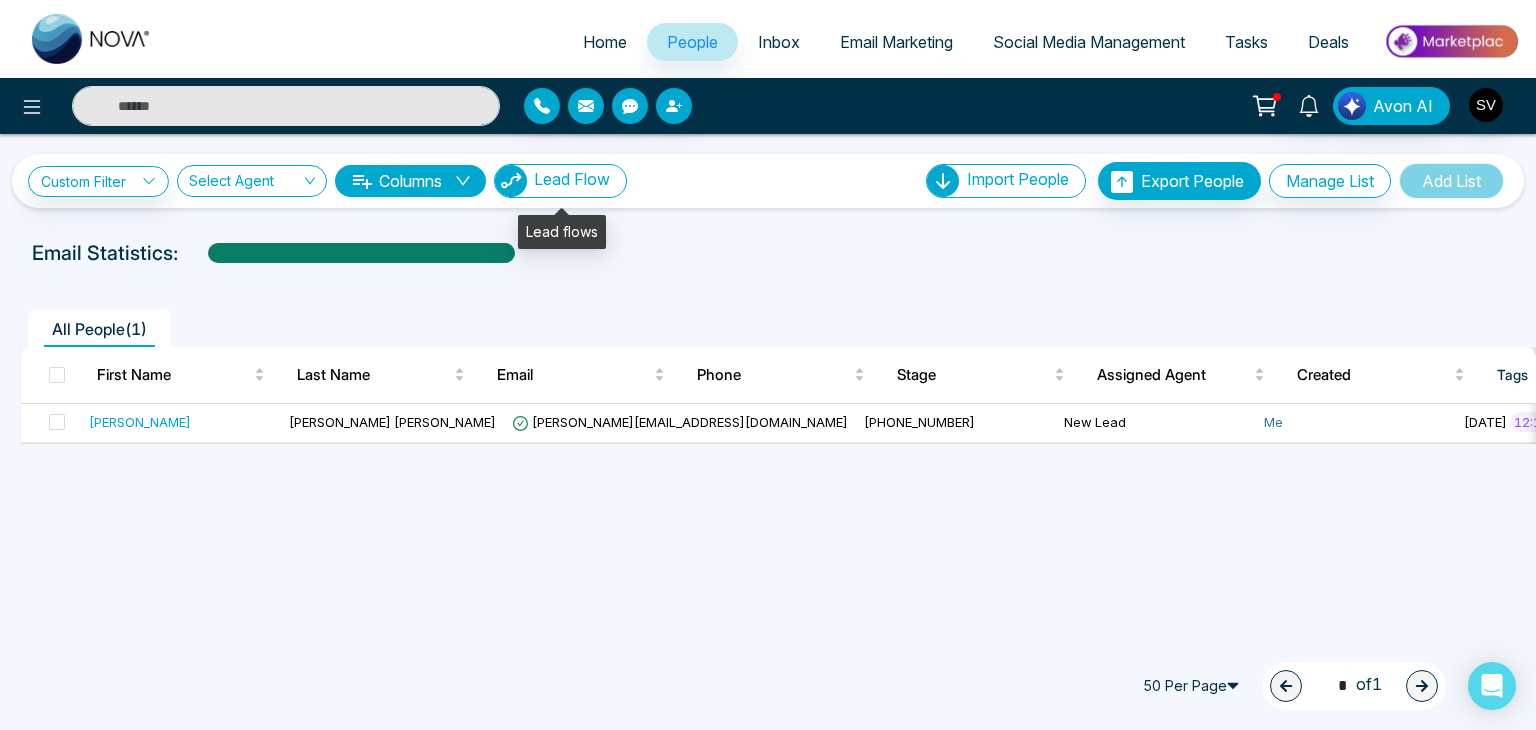 click on "Lead Flow" at bounding box center [572, 179] 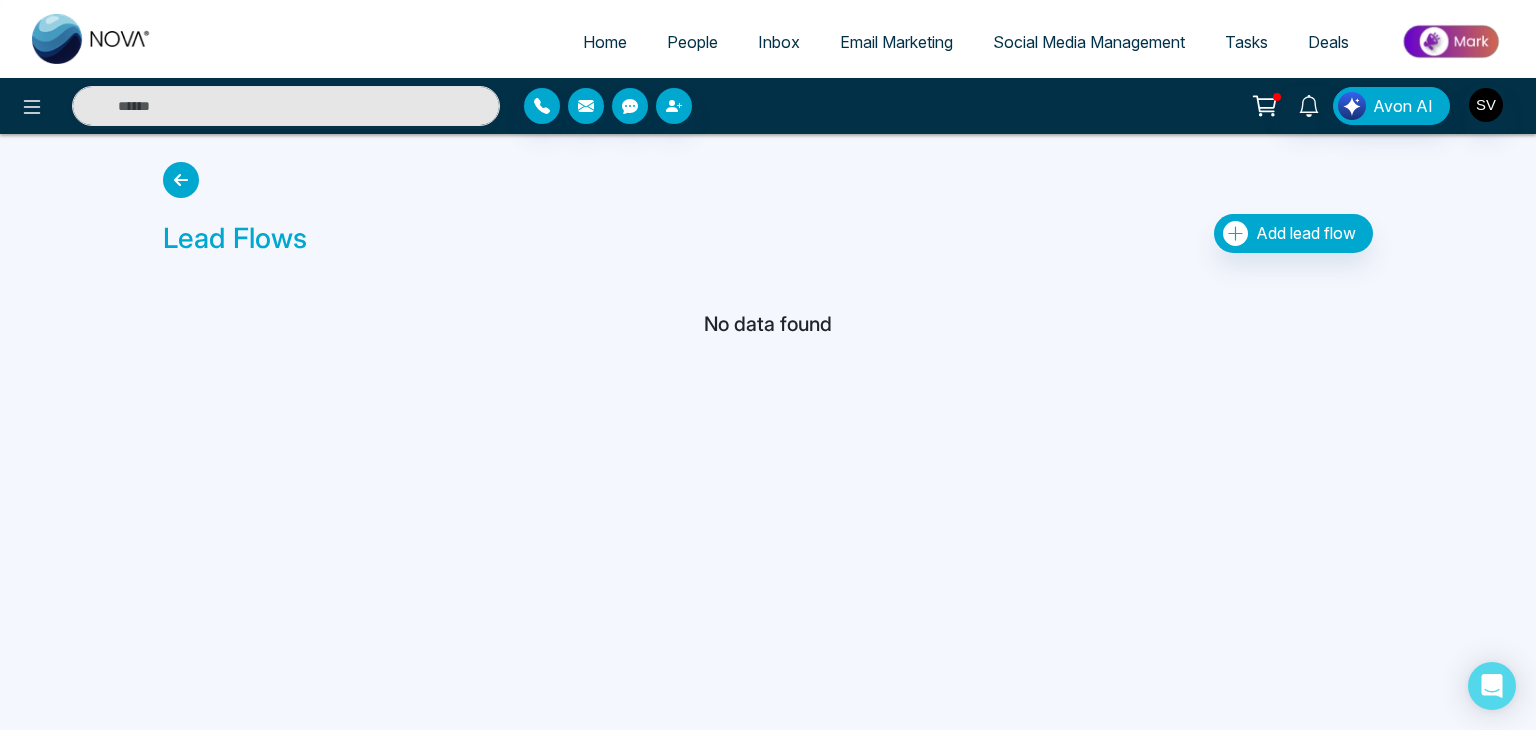 click at bounding box center [181, 180] 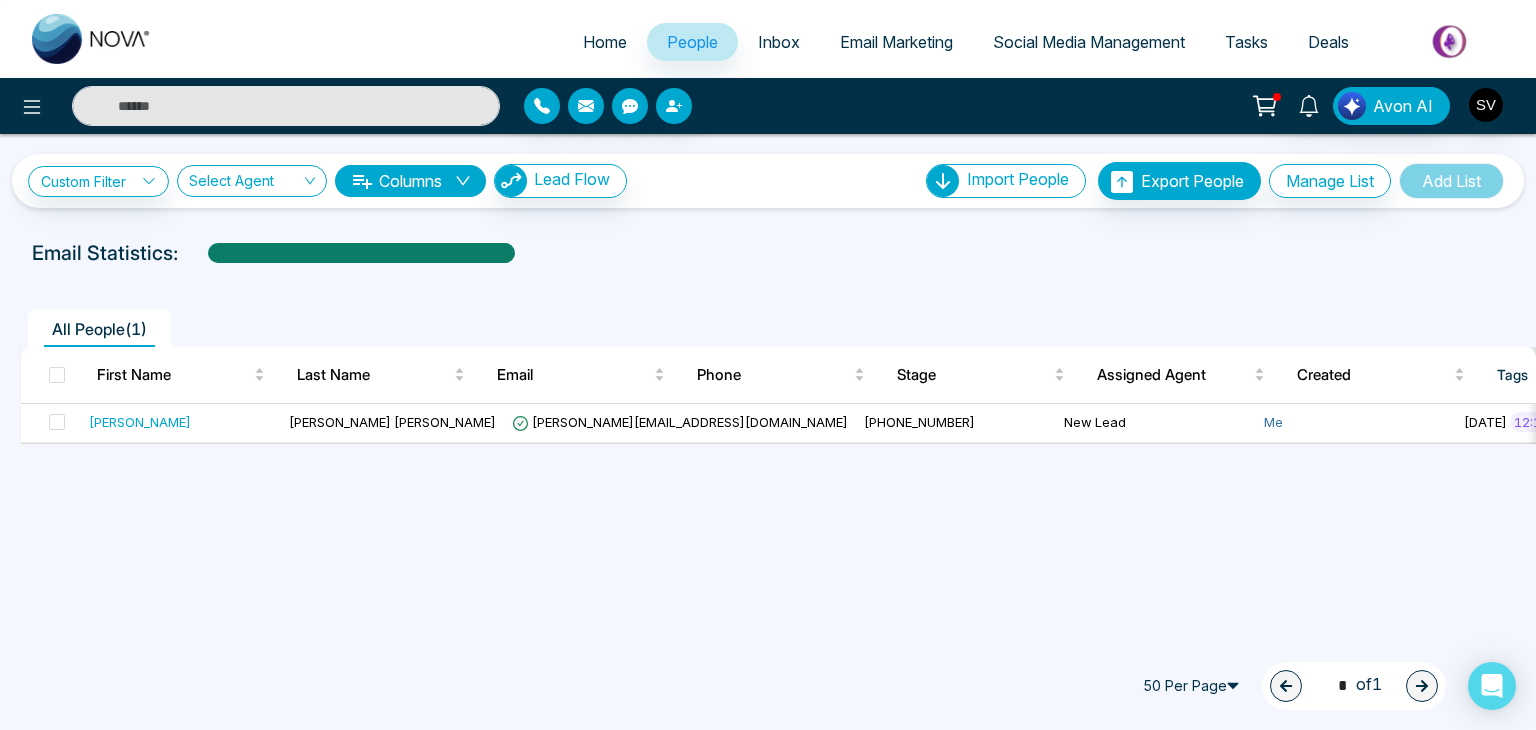 click on "**********" at bounding box center (327, 181) 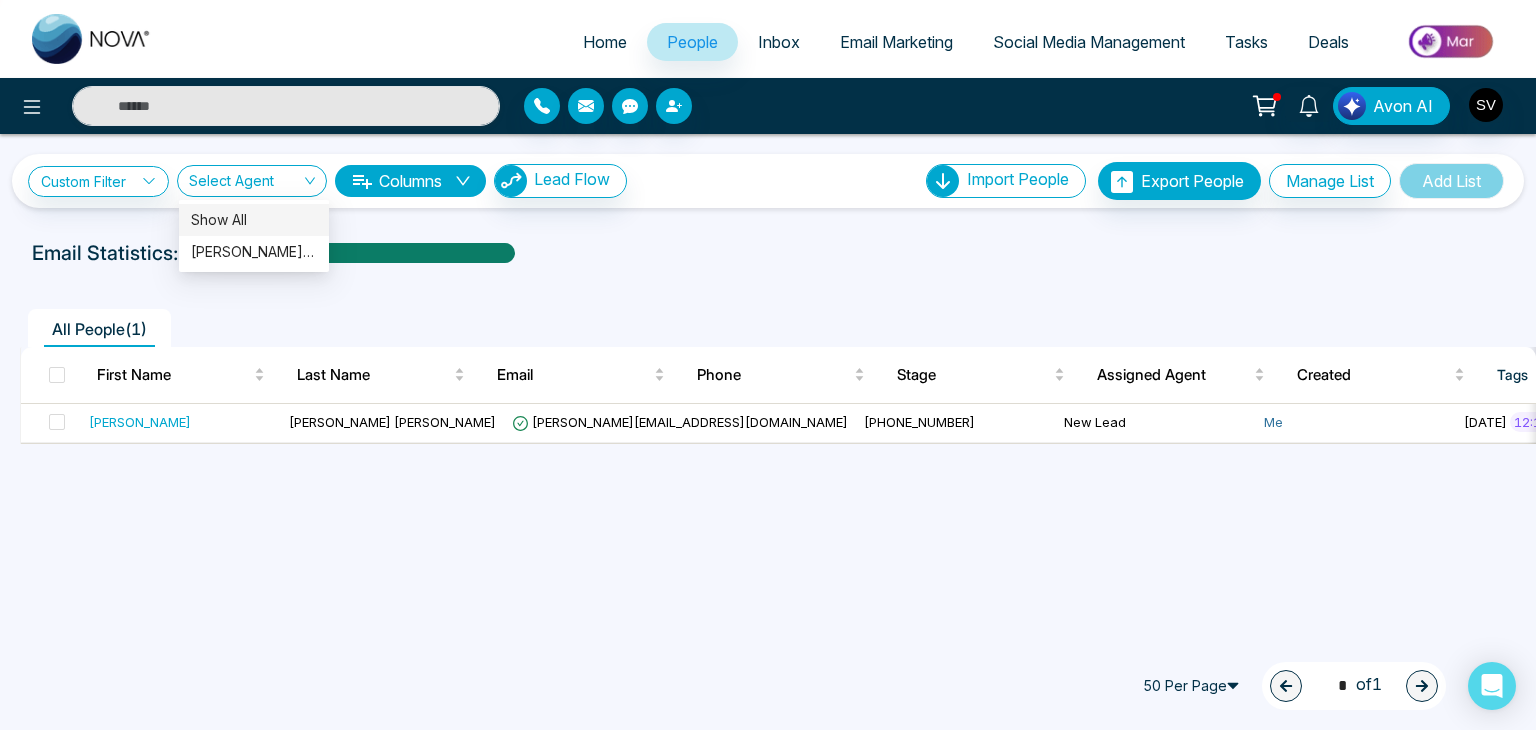 click on "Select Agent" at bounding box center (252, 181) 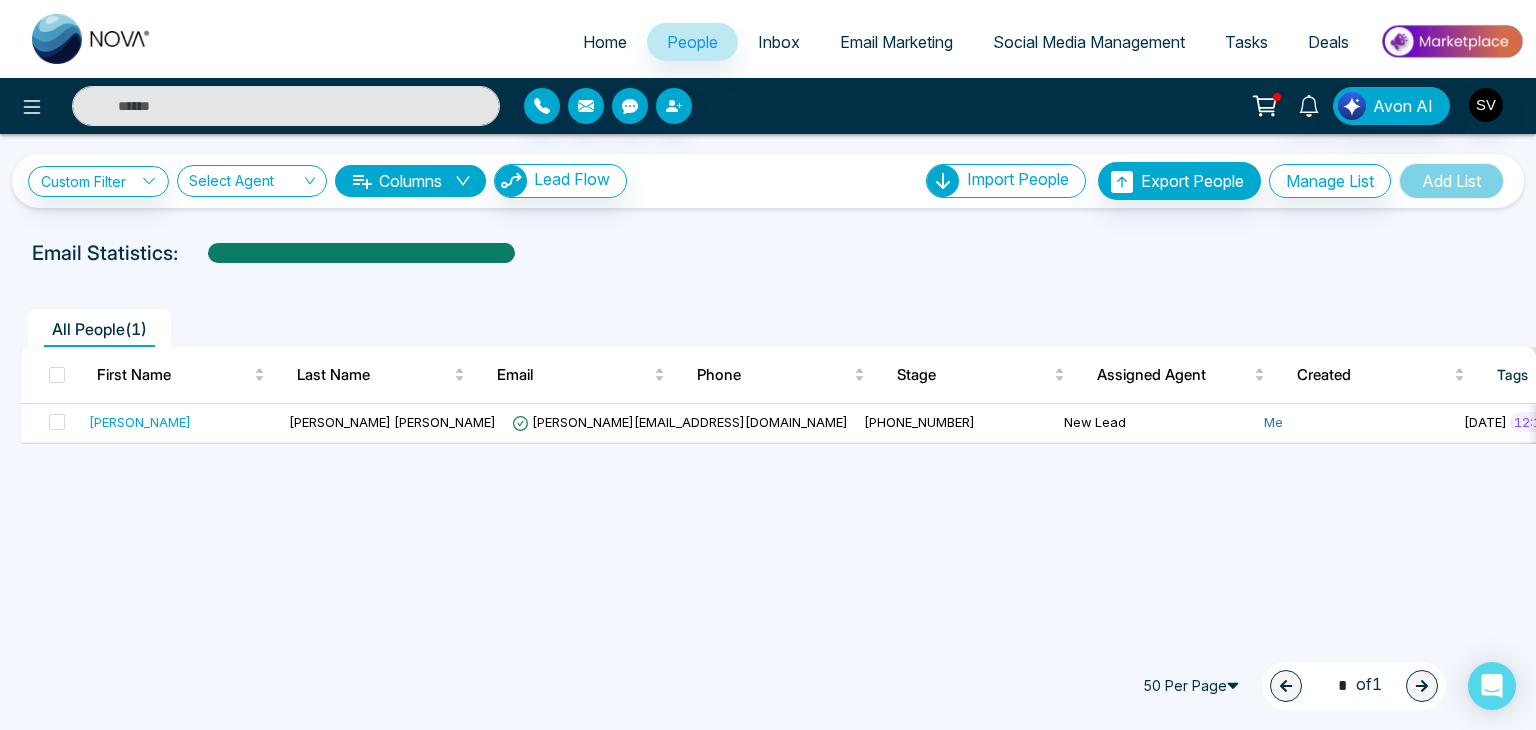 click on "**********" at bounding box center (768, 333) 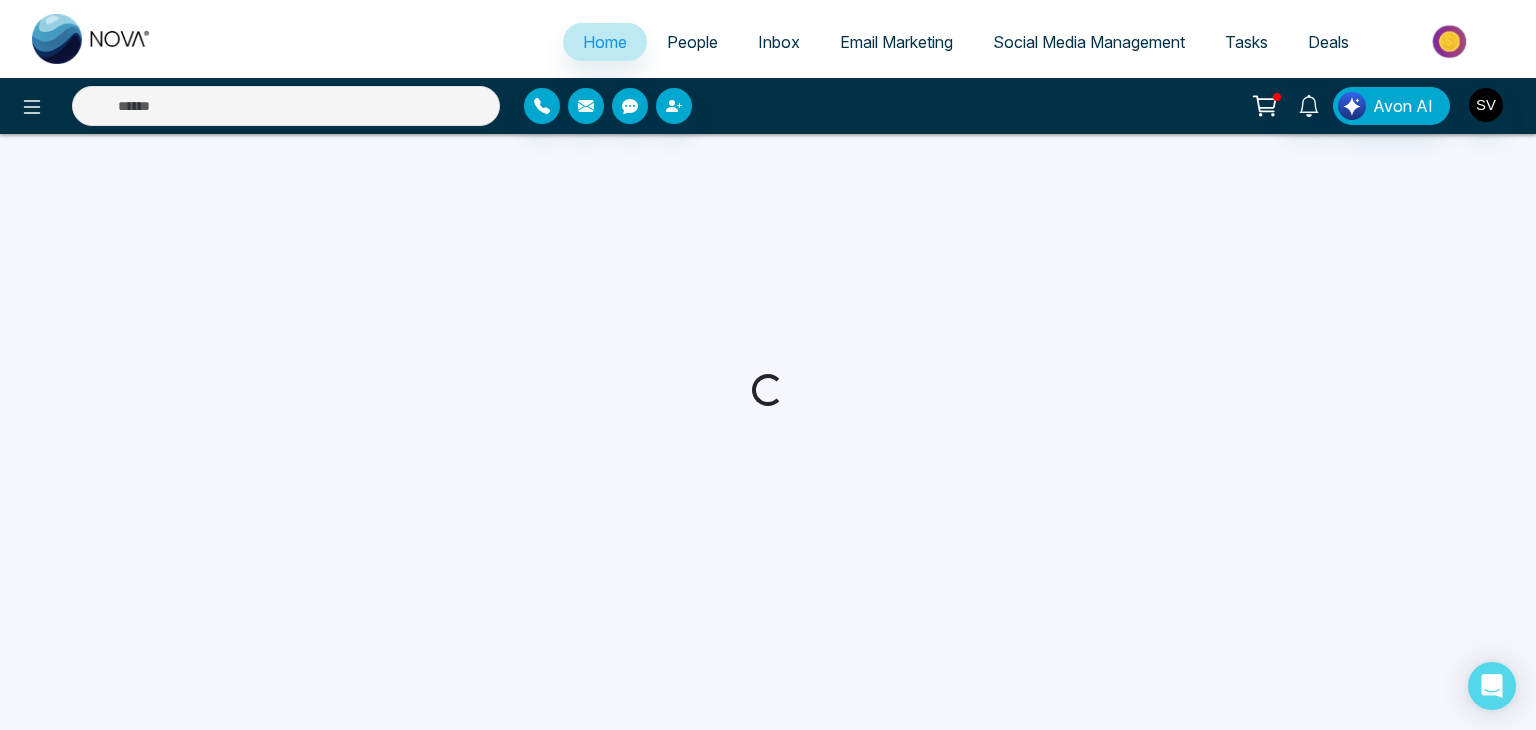select on "*" 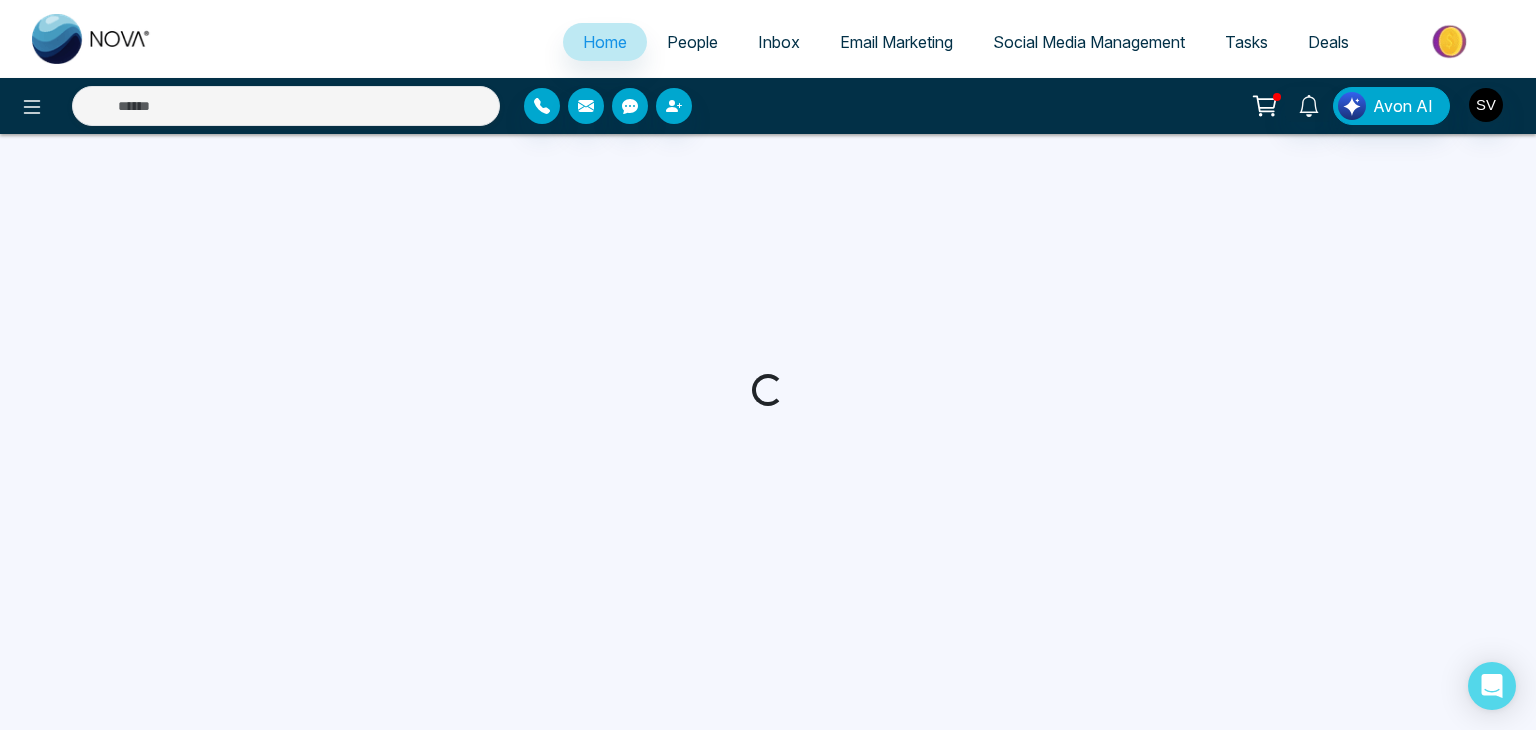 select on "*" 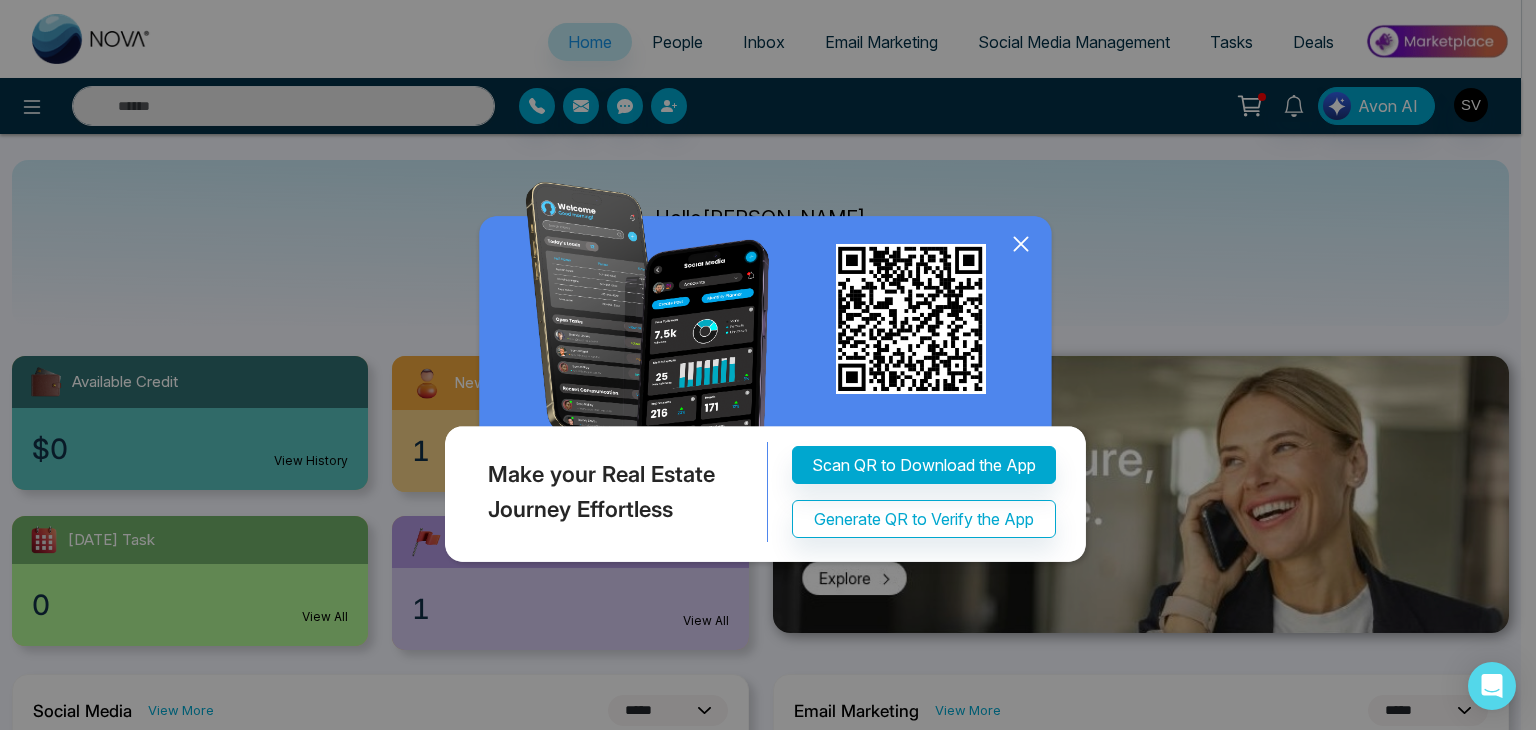 select on "*" 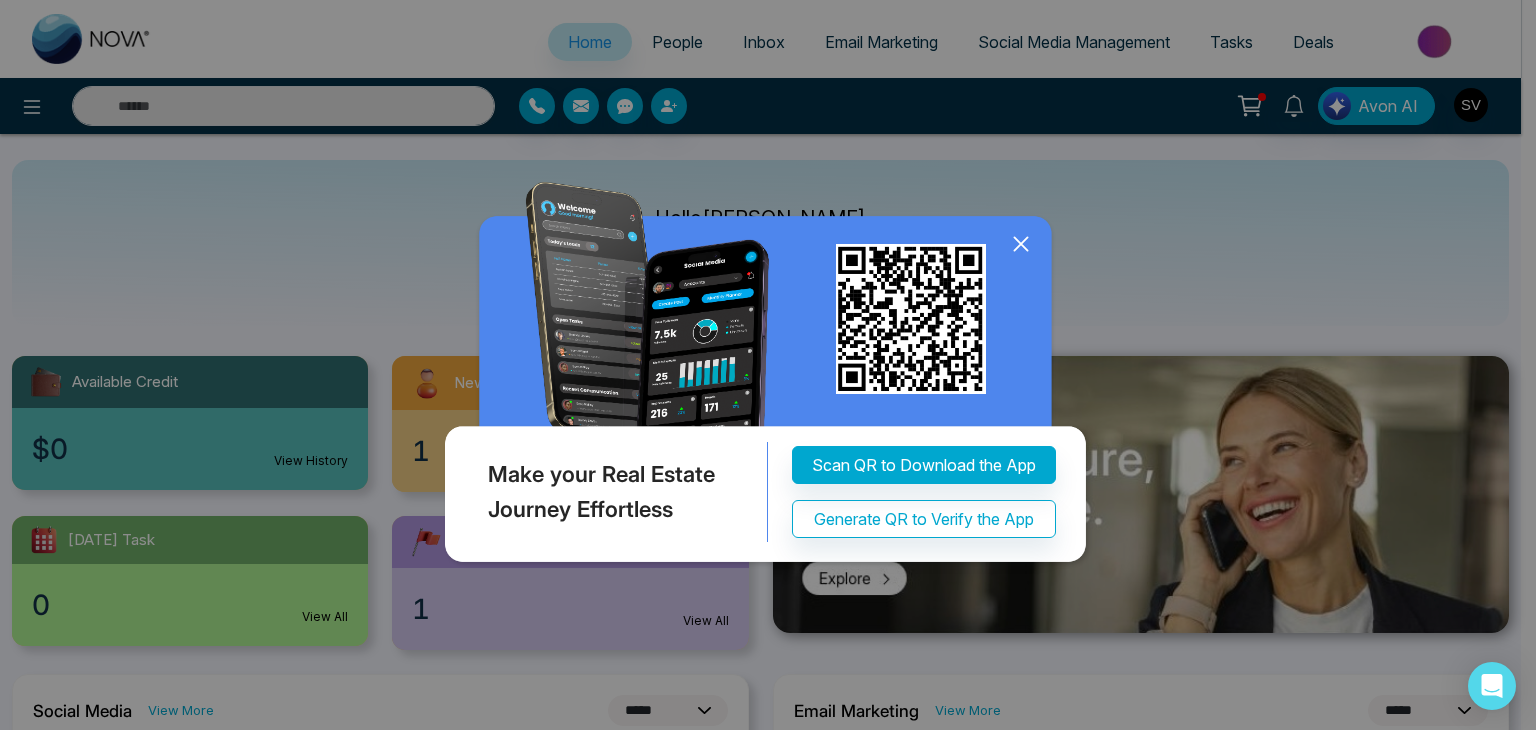 select on "*" 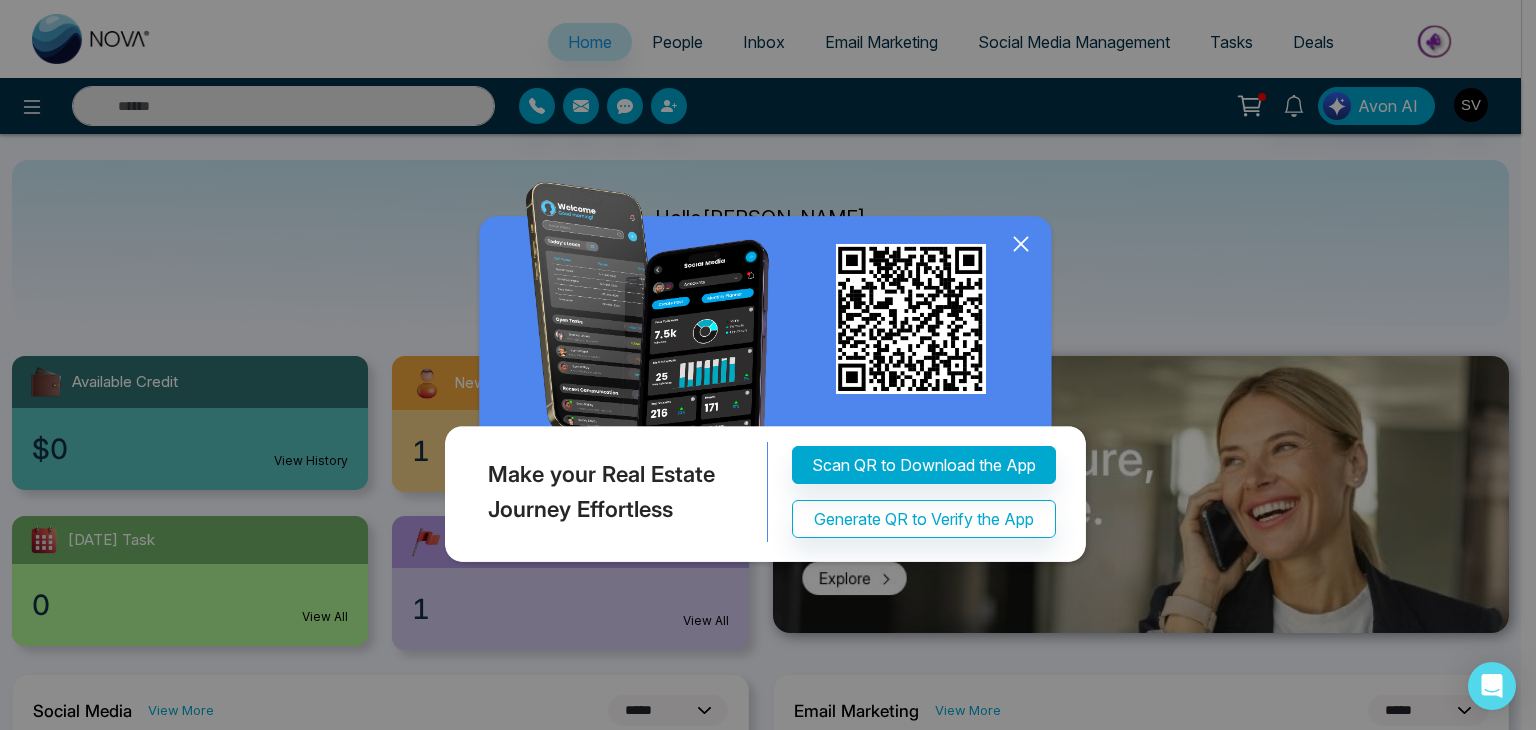 scroll, scrollTop: 0, scrollLeft: 0, axis: both 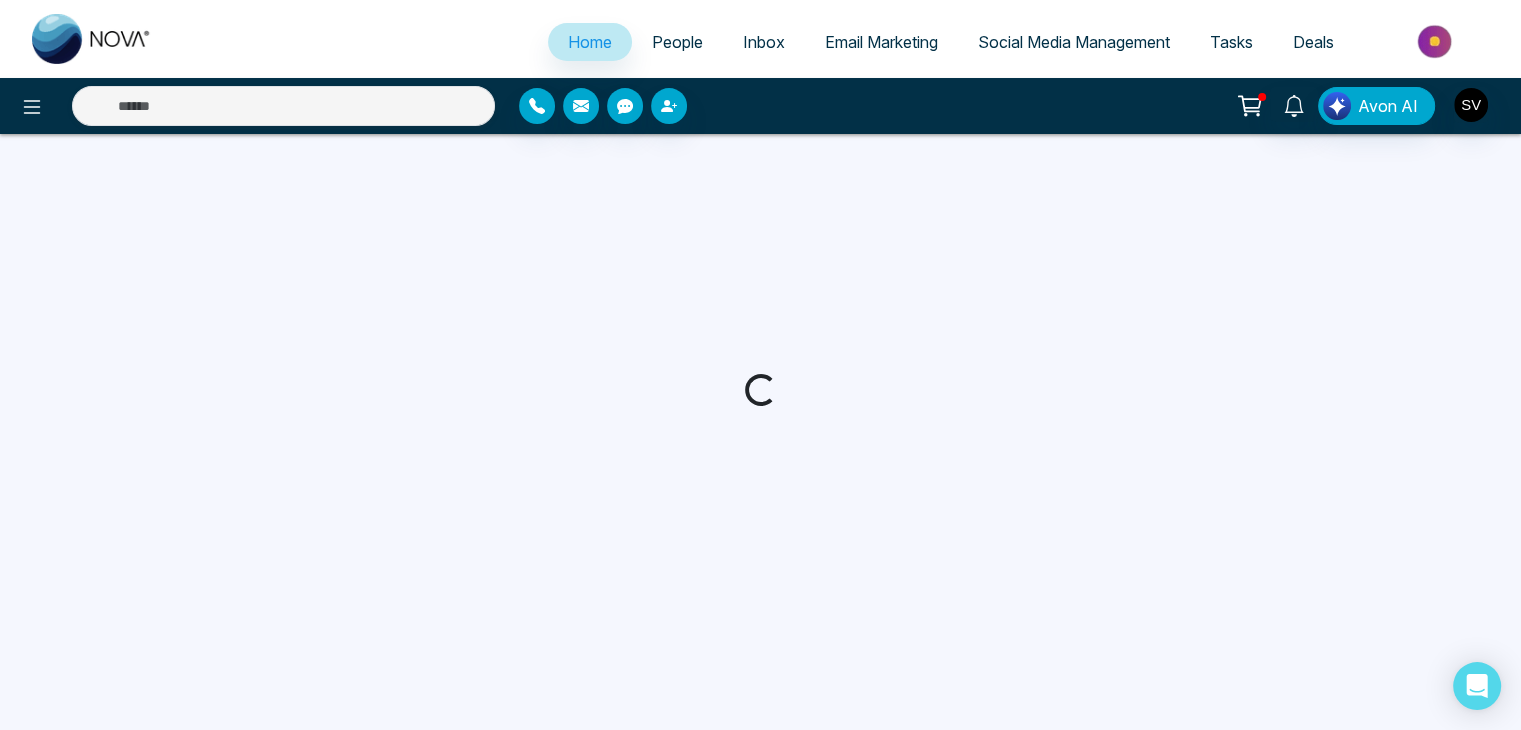 select on "*" 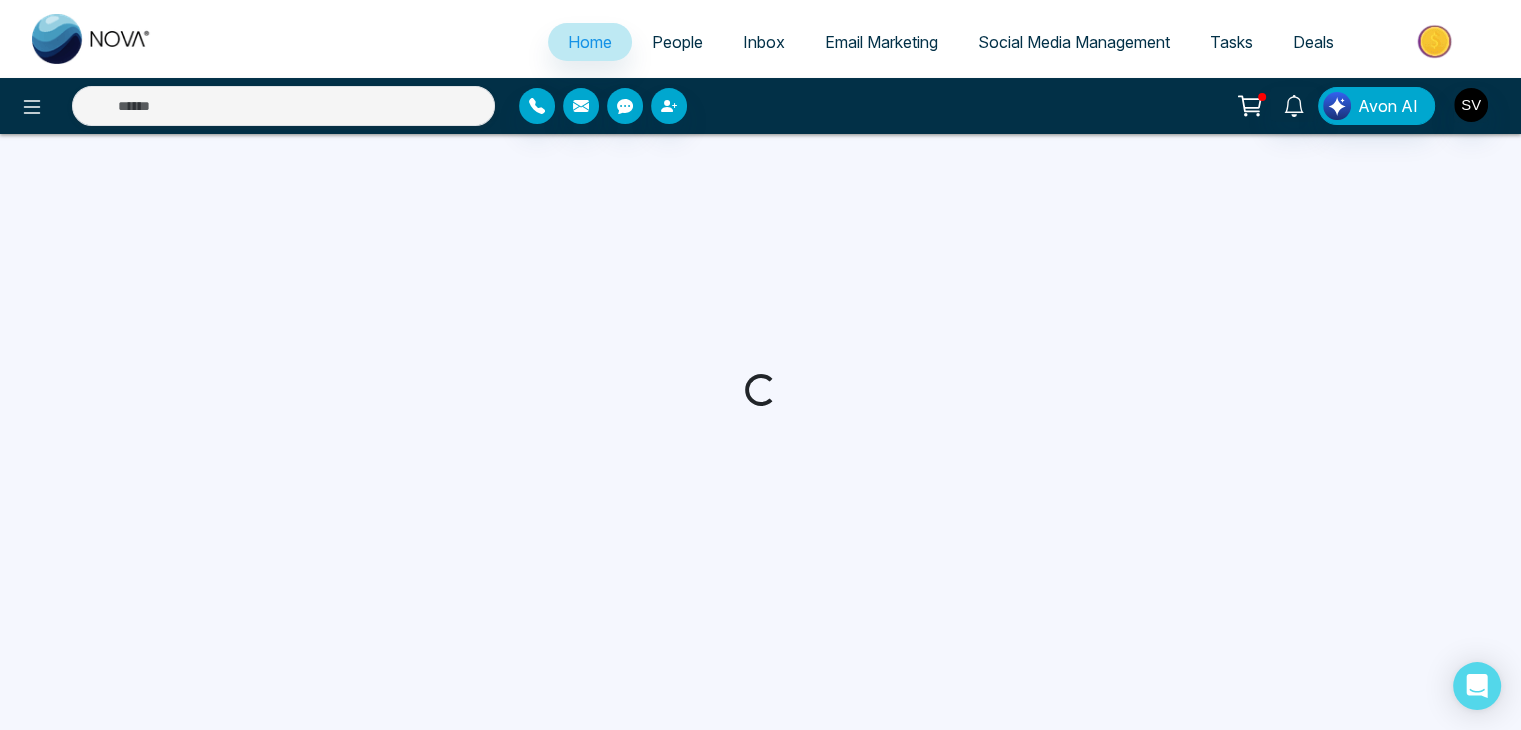 select on "*" 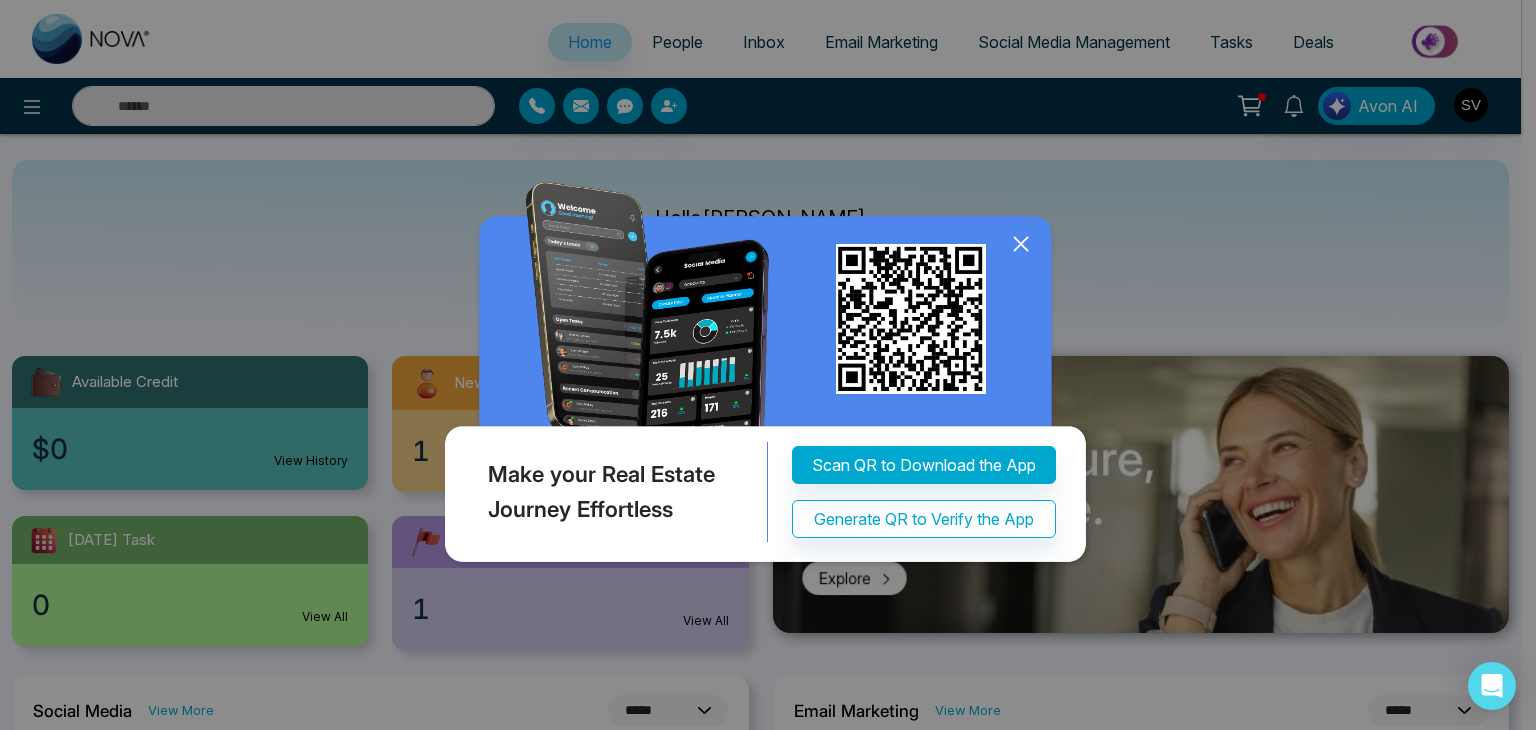 click 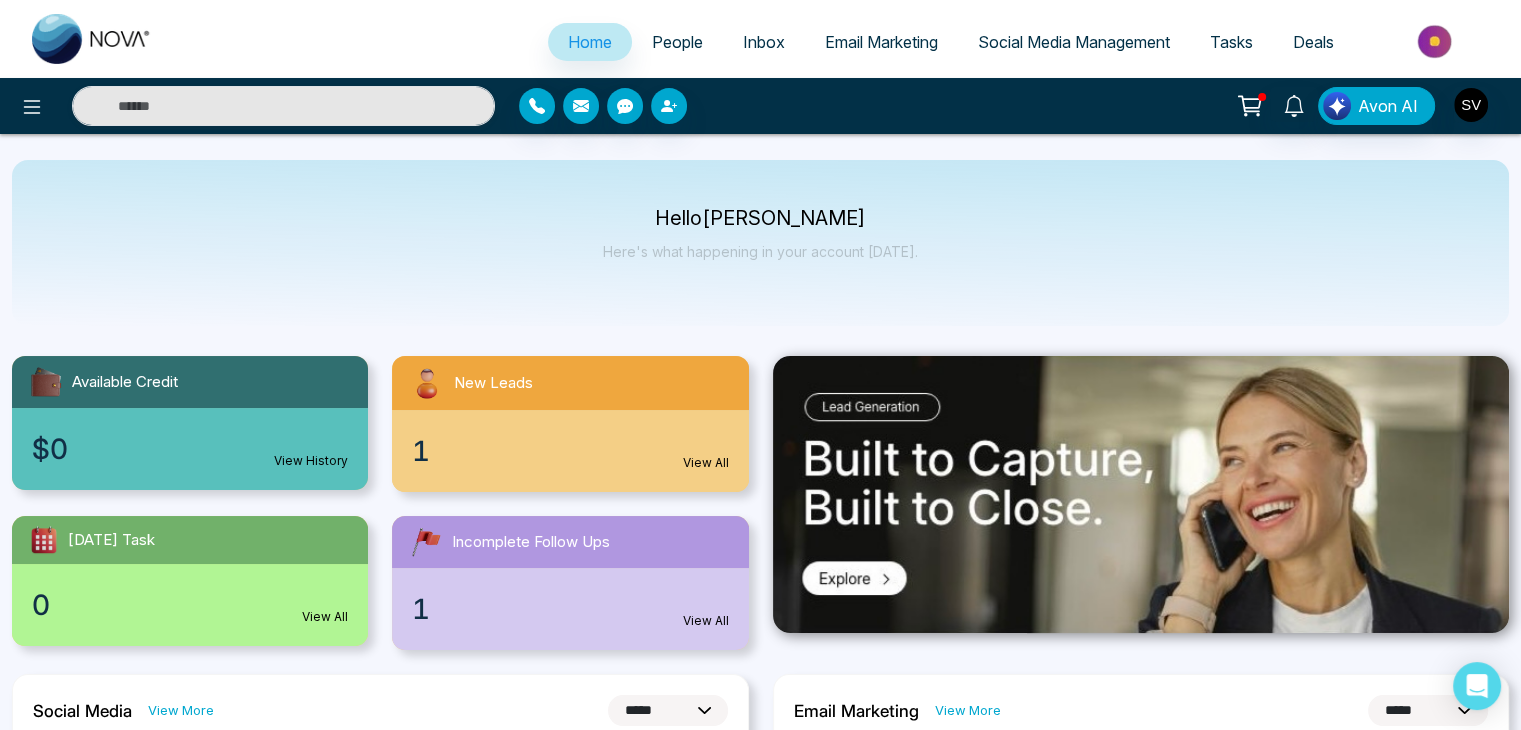 click on "New Leads" at bounding box center (493, 383) 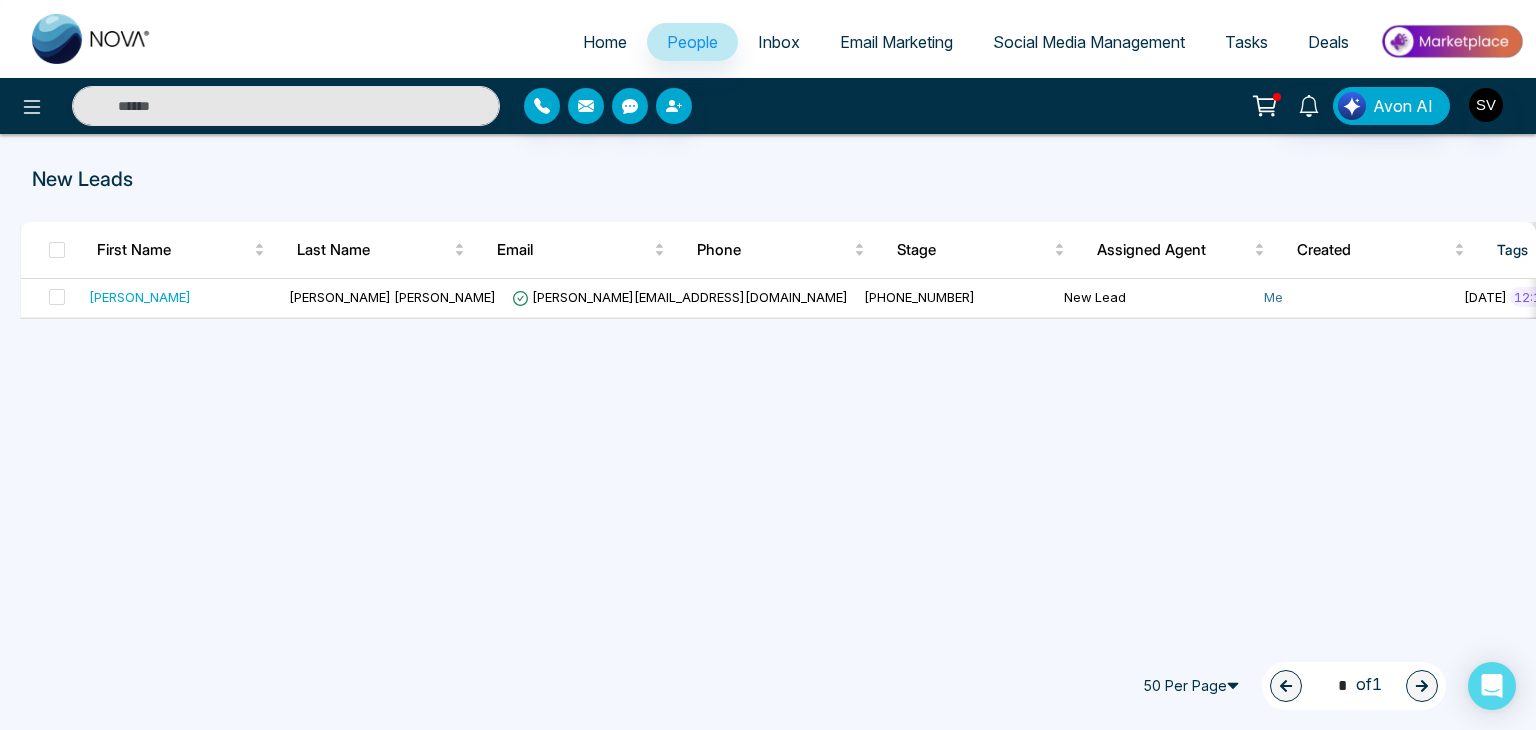 select on "*" 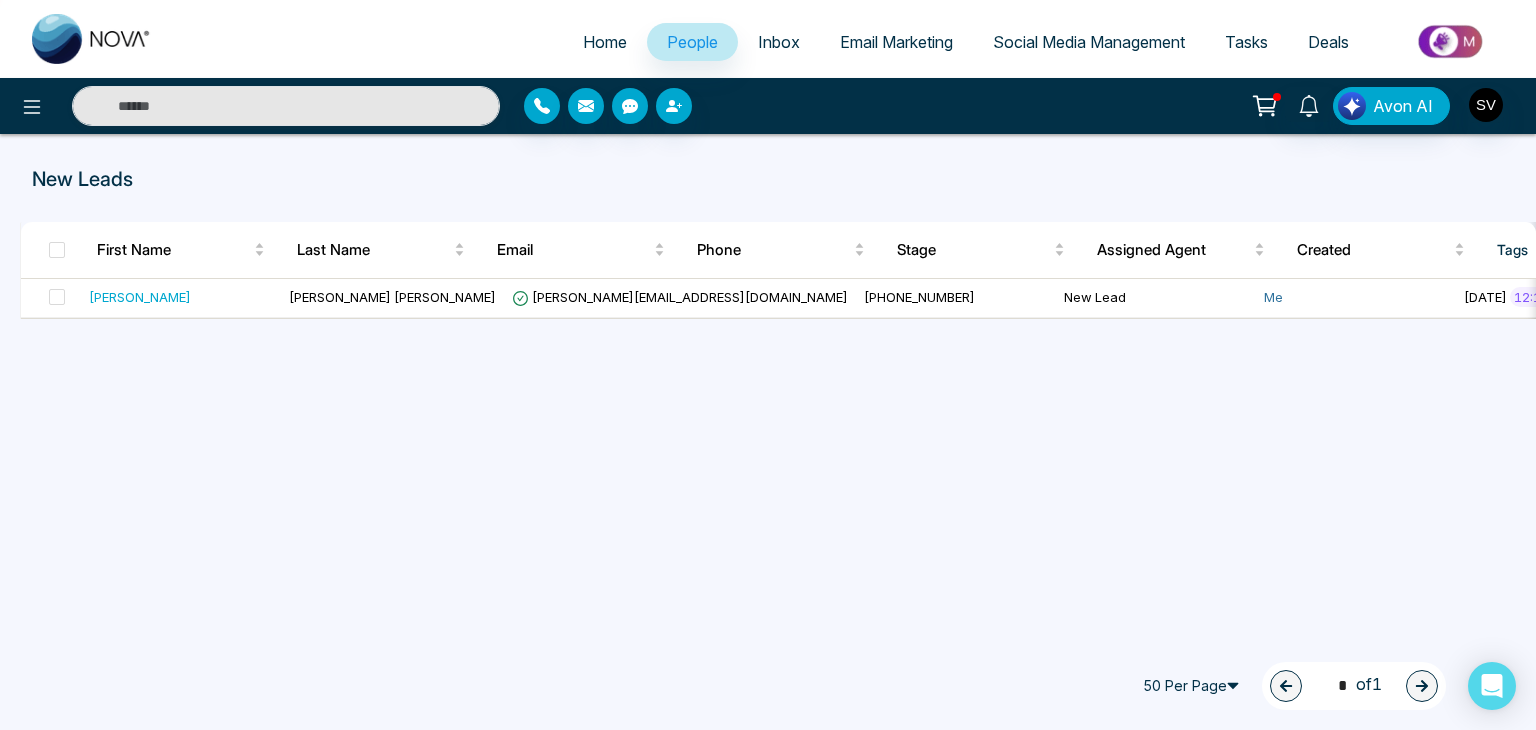 select on "*" 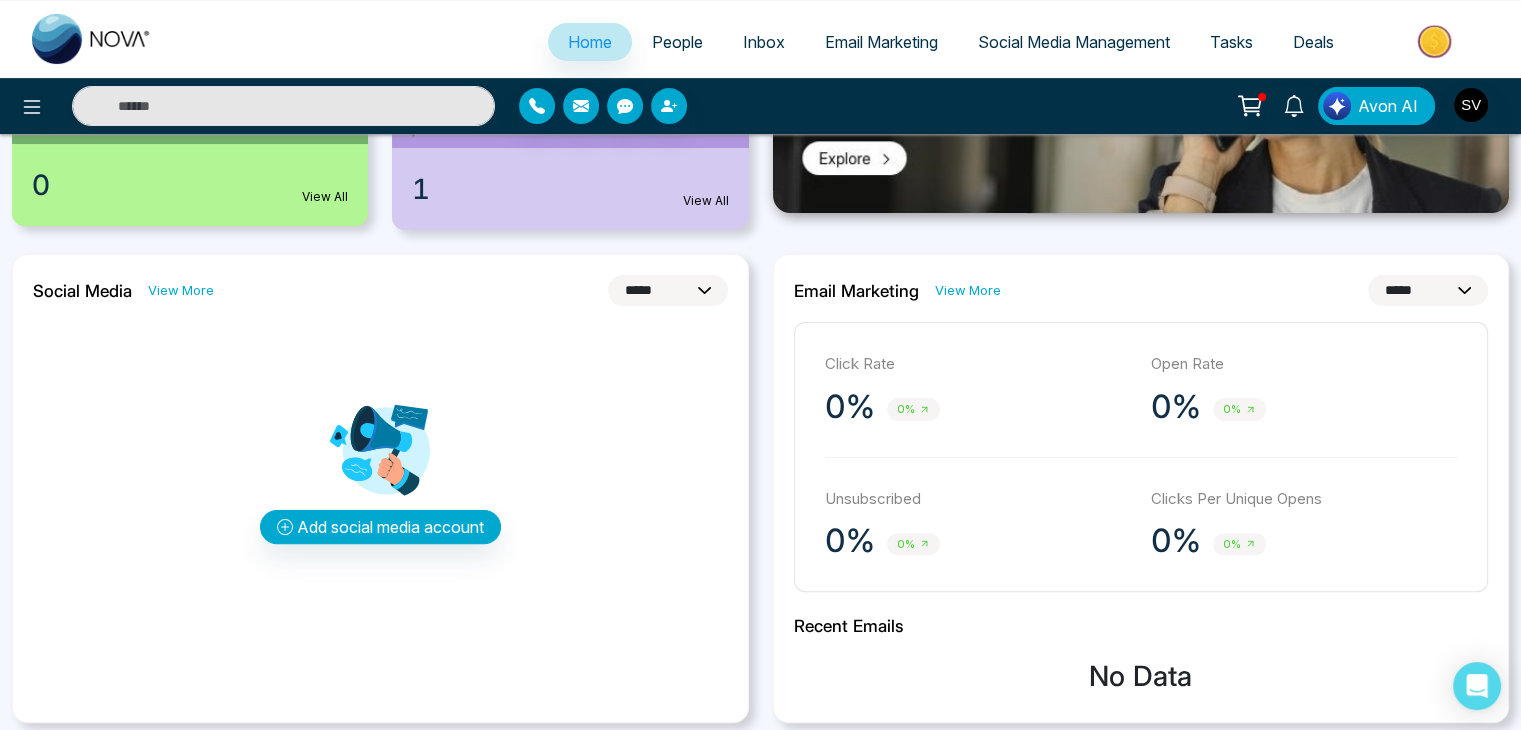 scroll, scrollTop: 492, scrollLeft: 0, axis: vertical 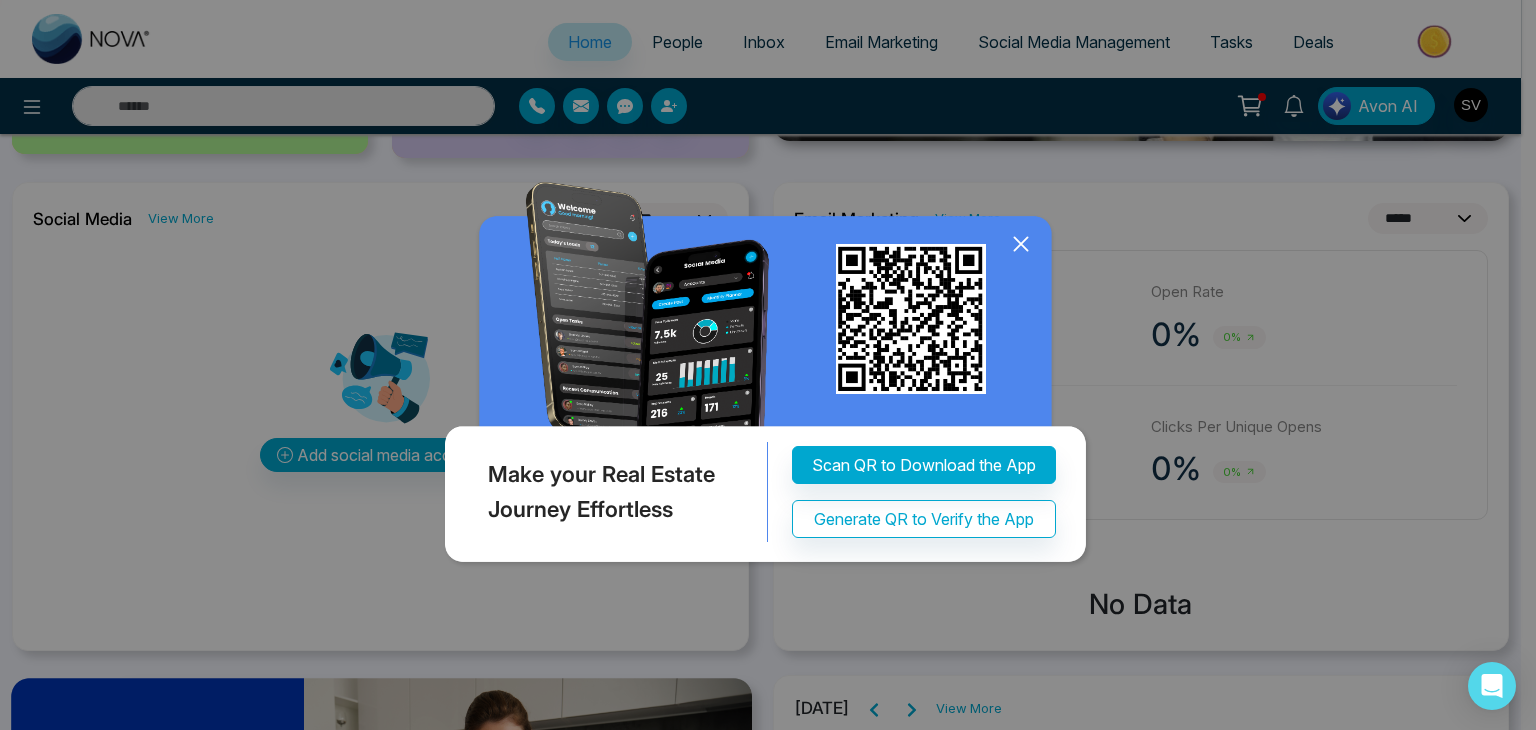 click 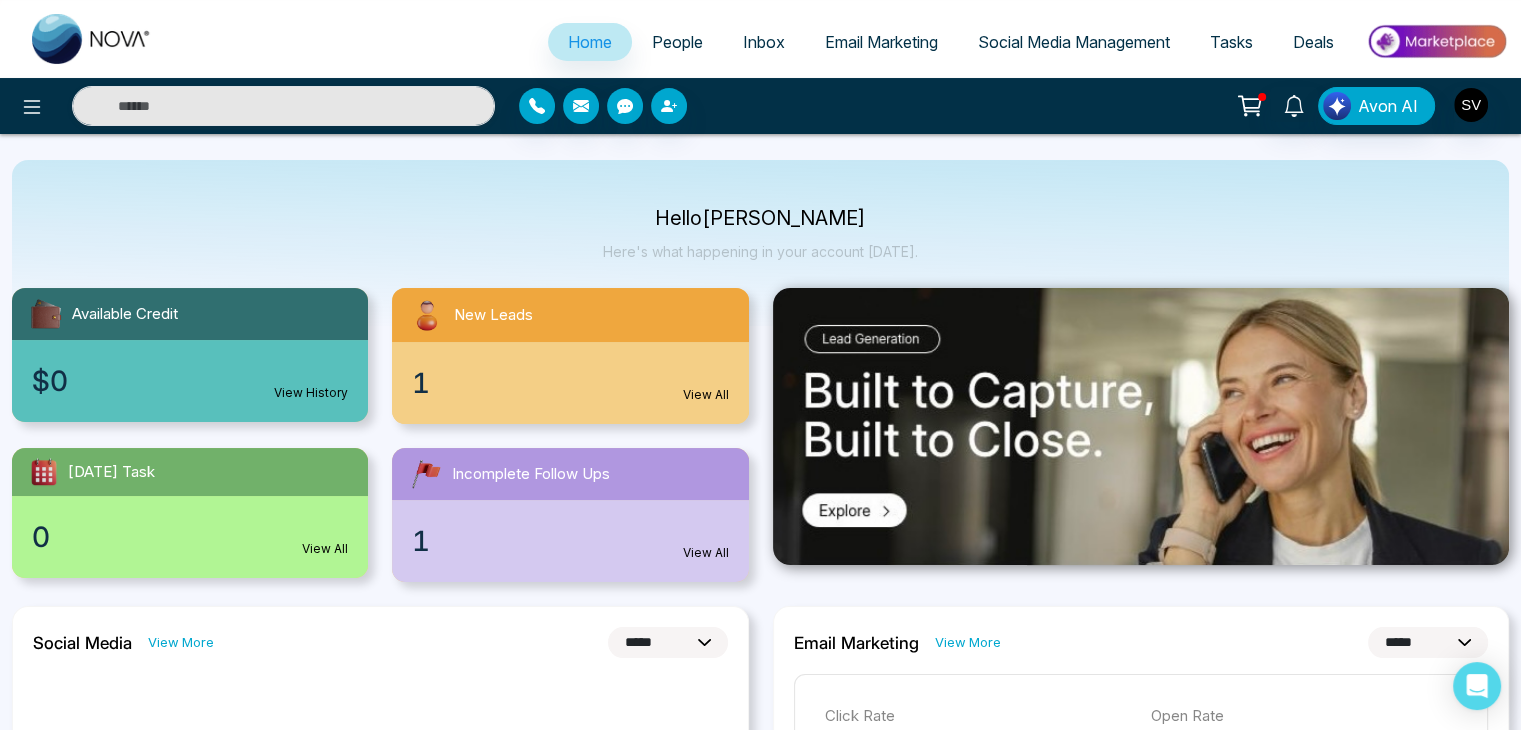 scroll, scrollTop: 0, scrollLeft: 0, axis: both 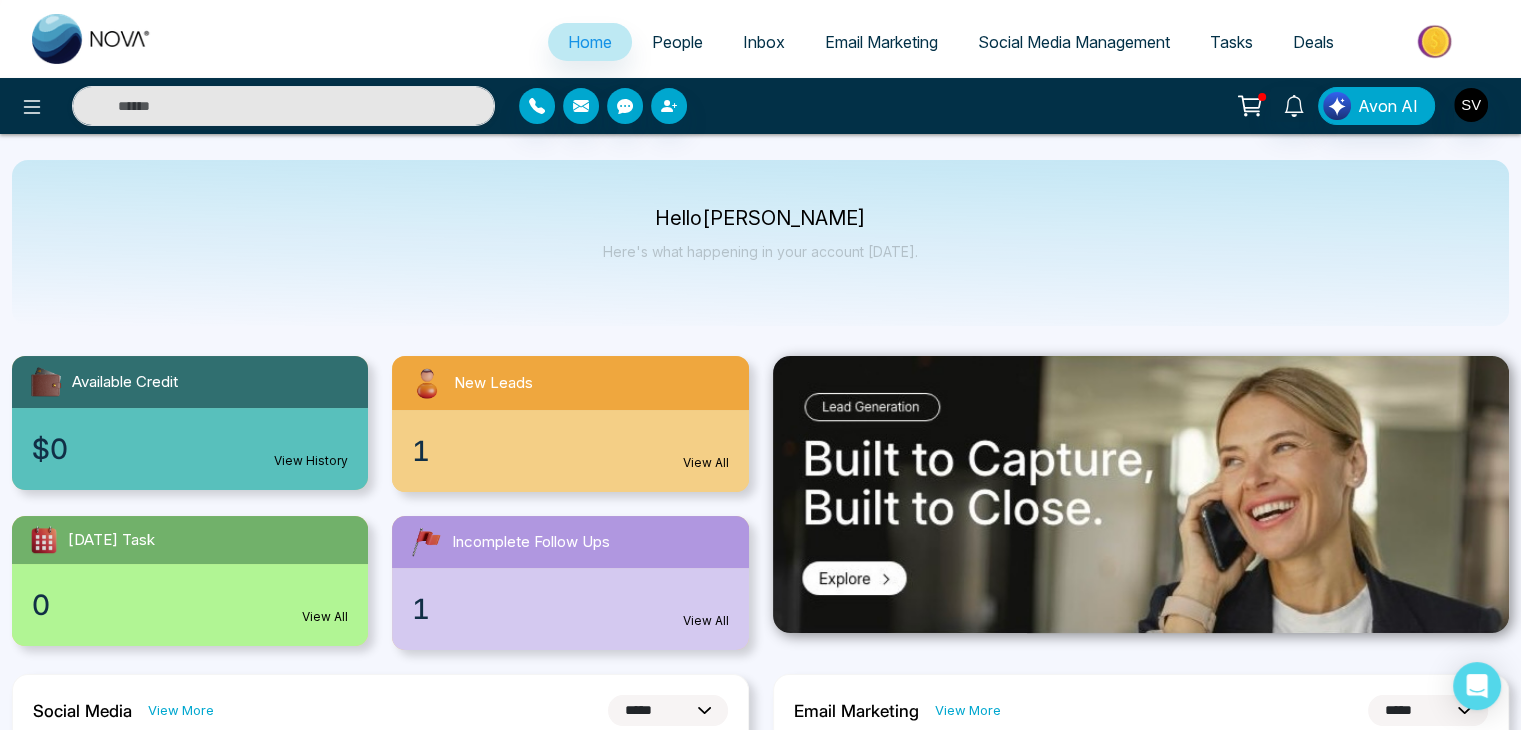 click at bounding box center (1436, 41) 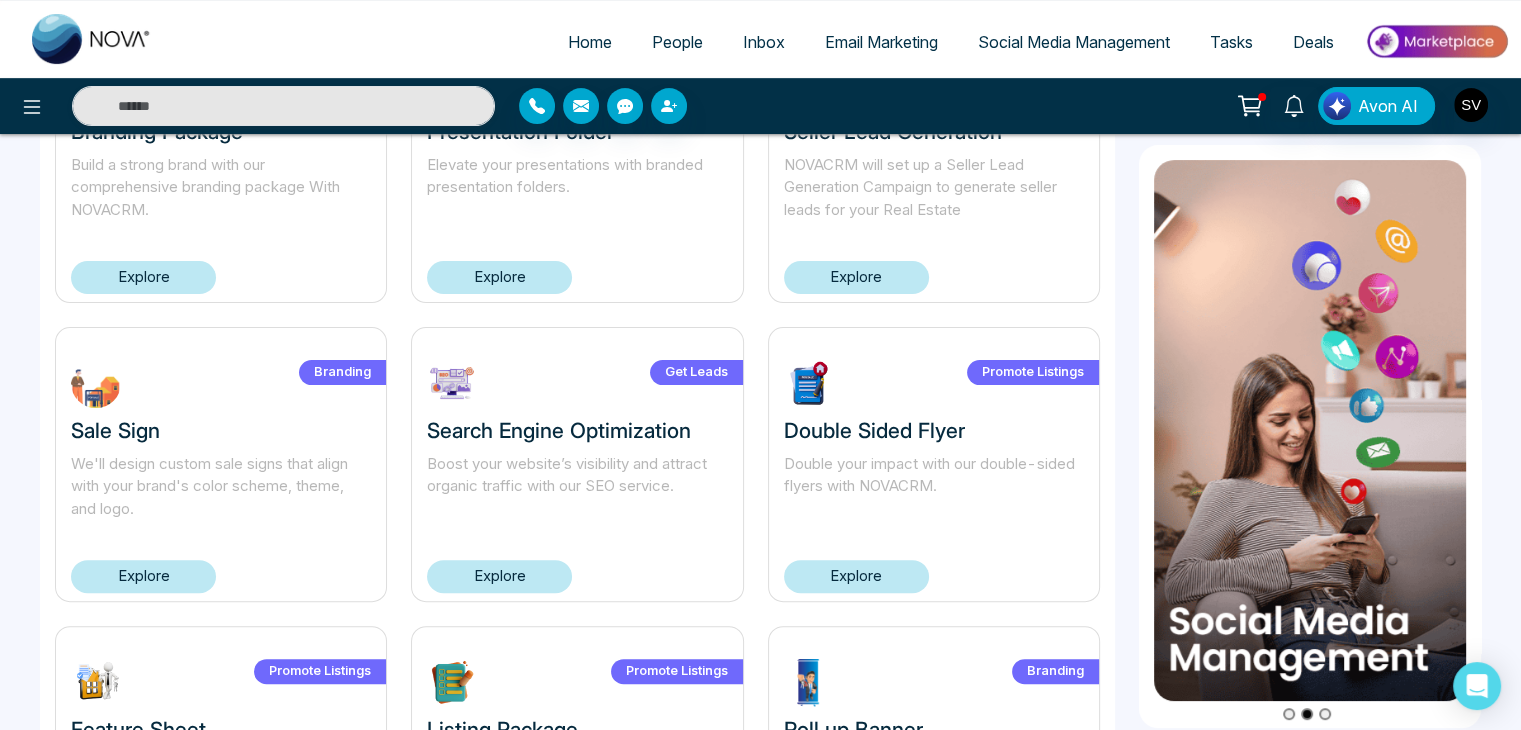 scroll, scrollTop: 289, scrollLeft: 0, axis: vertical 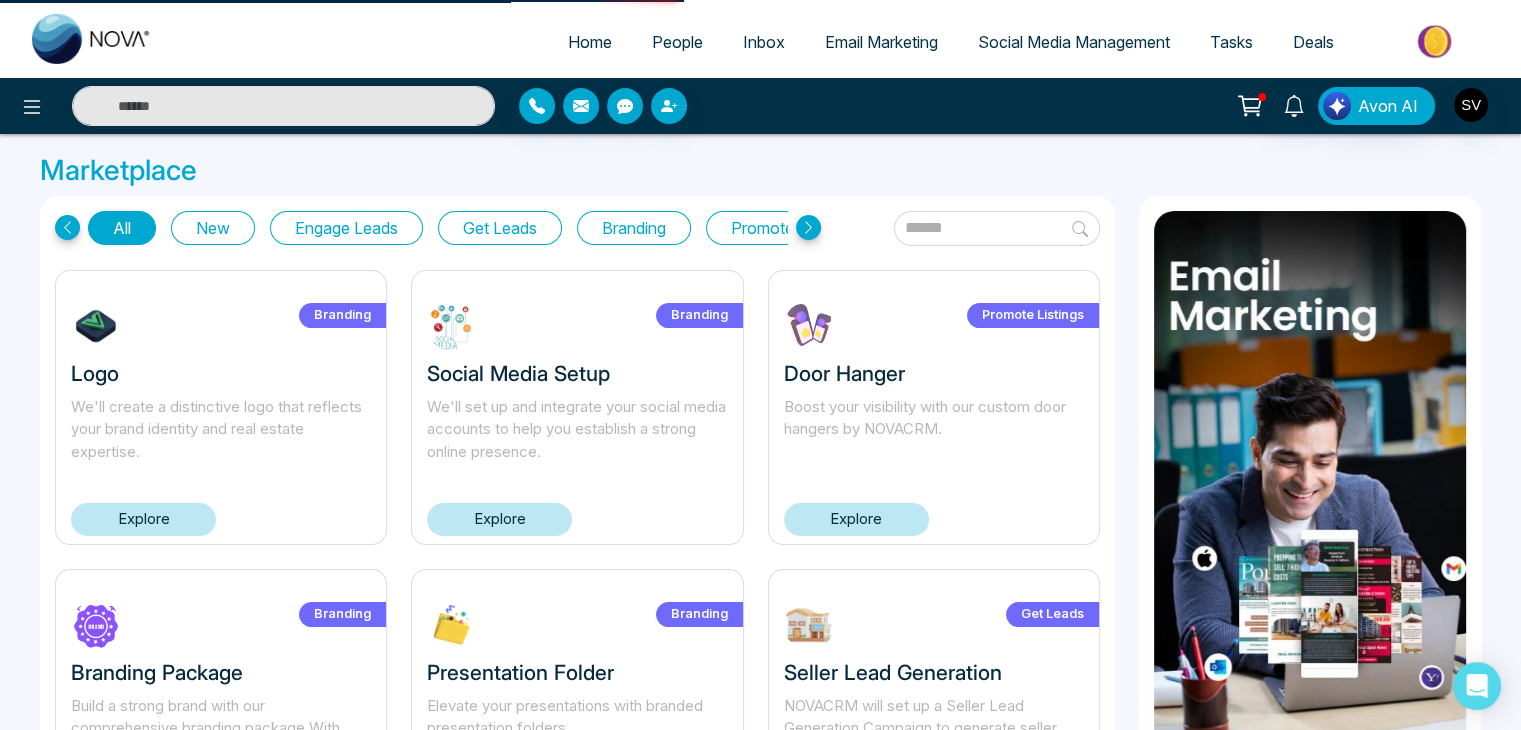 select on "*" 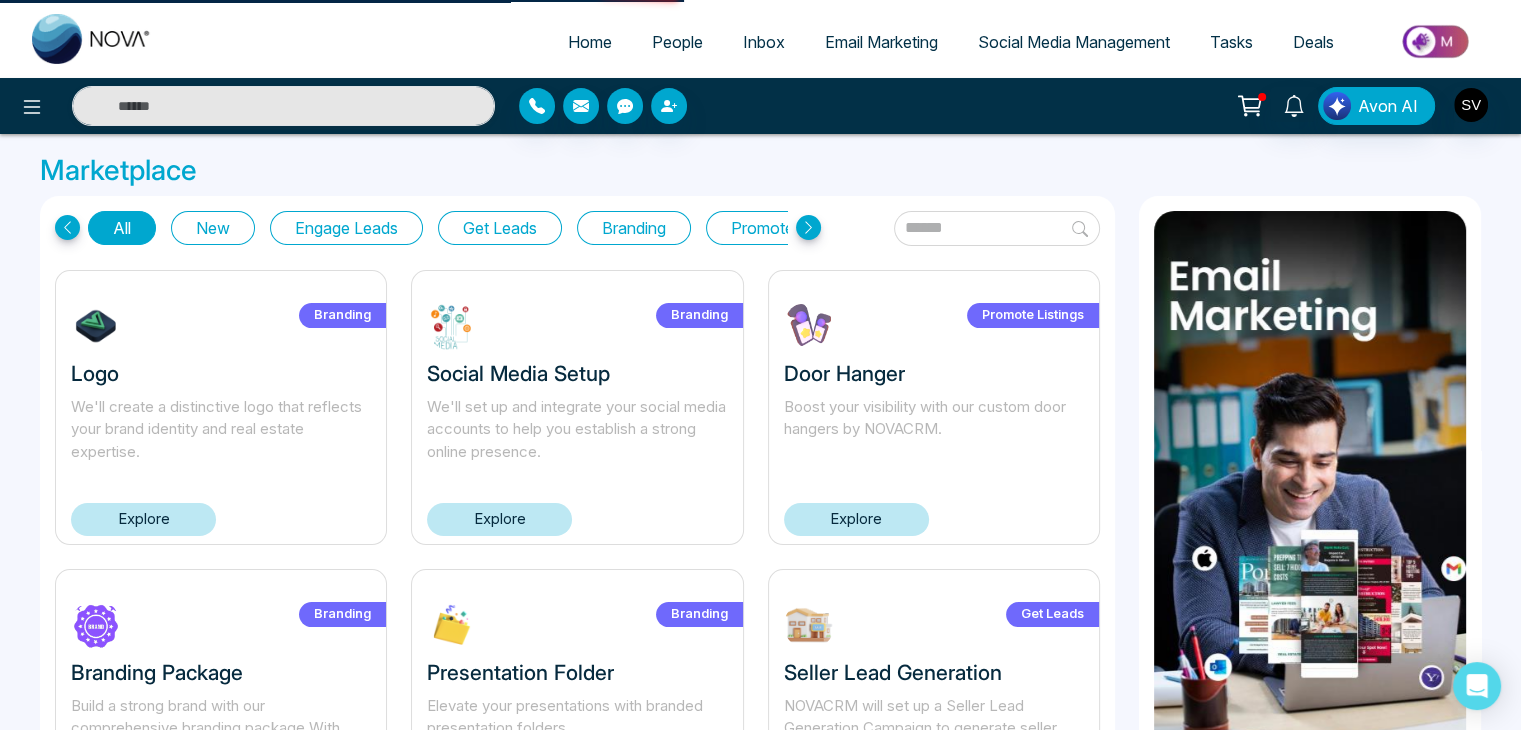 select on "*" 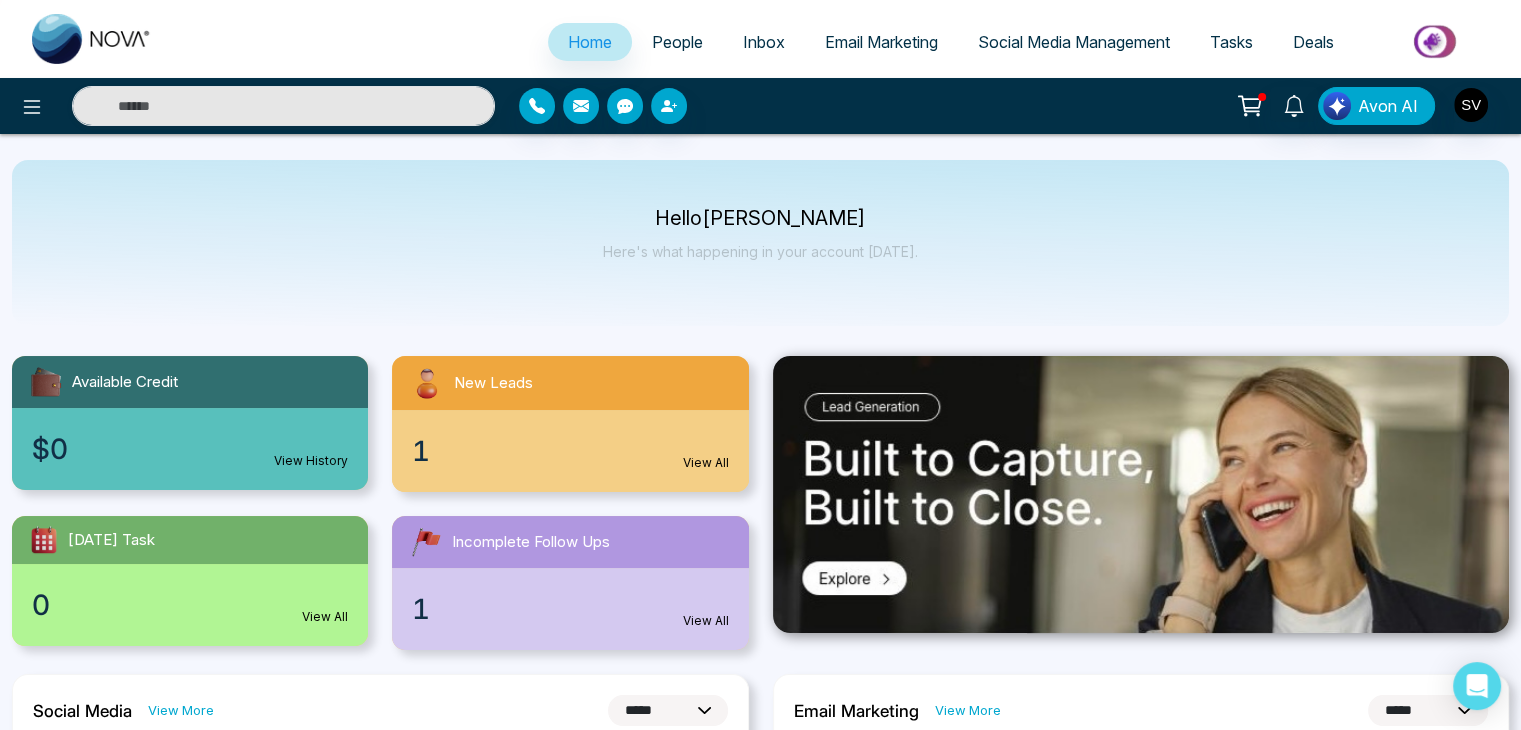 click on "People" at bounding box center [677, 42] 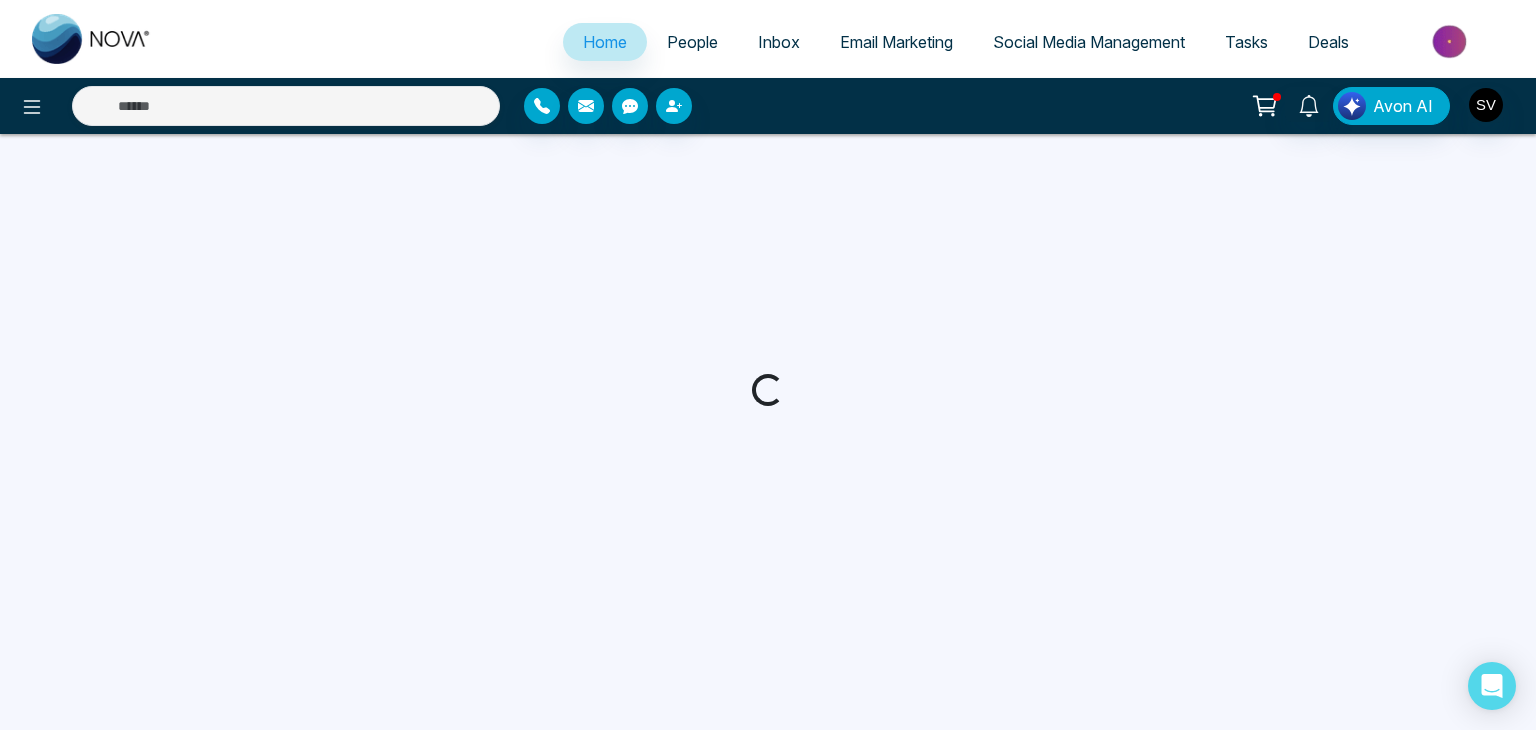 select on "*" 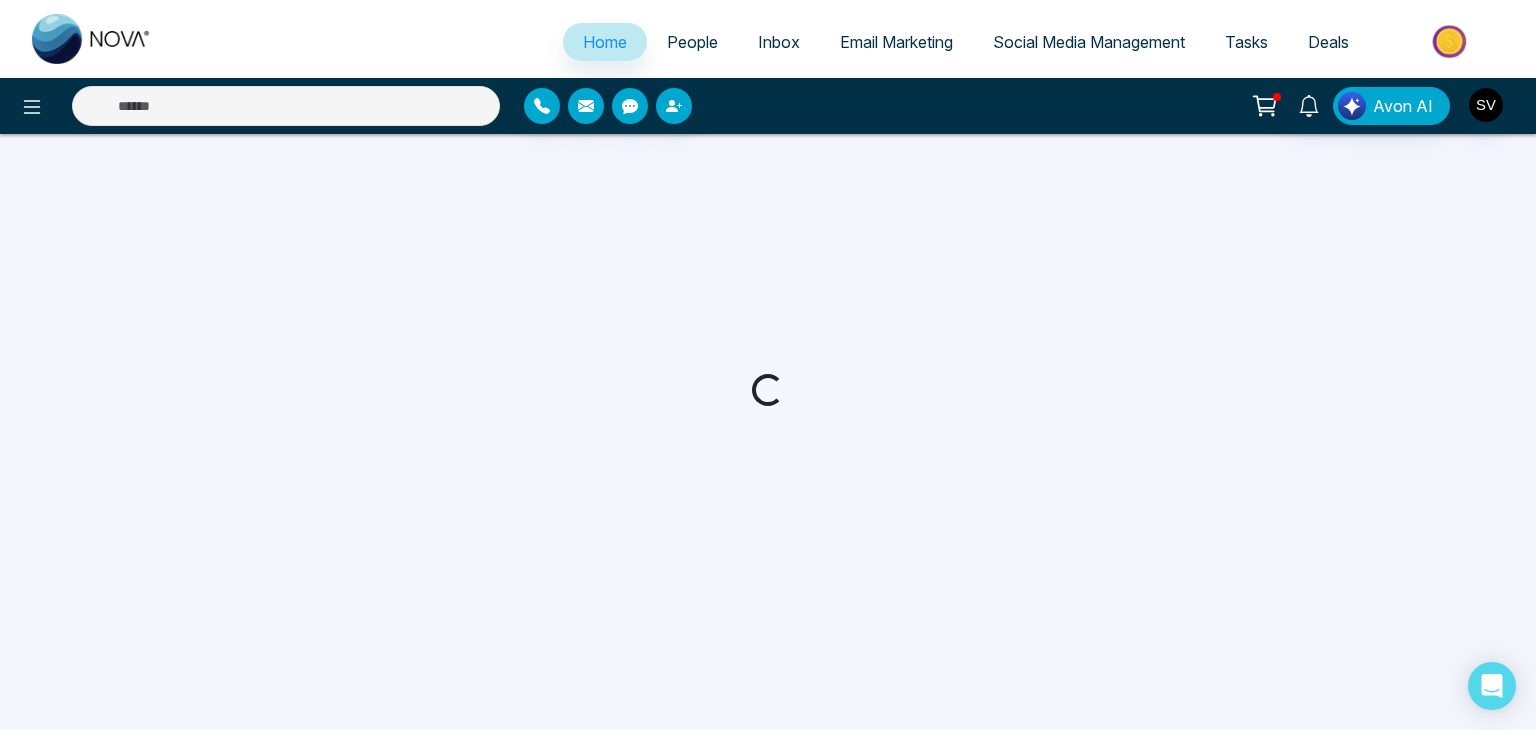 select on "*" 